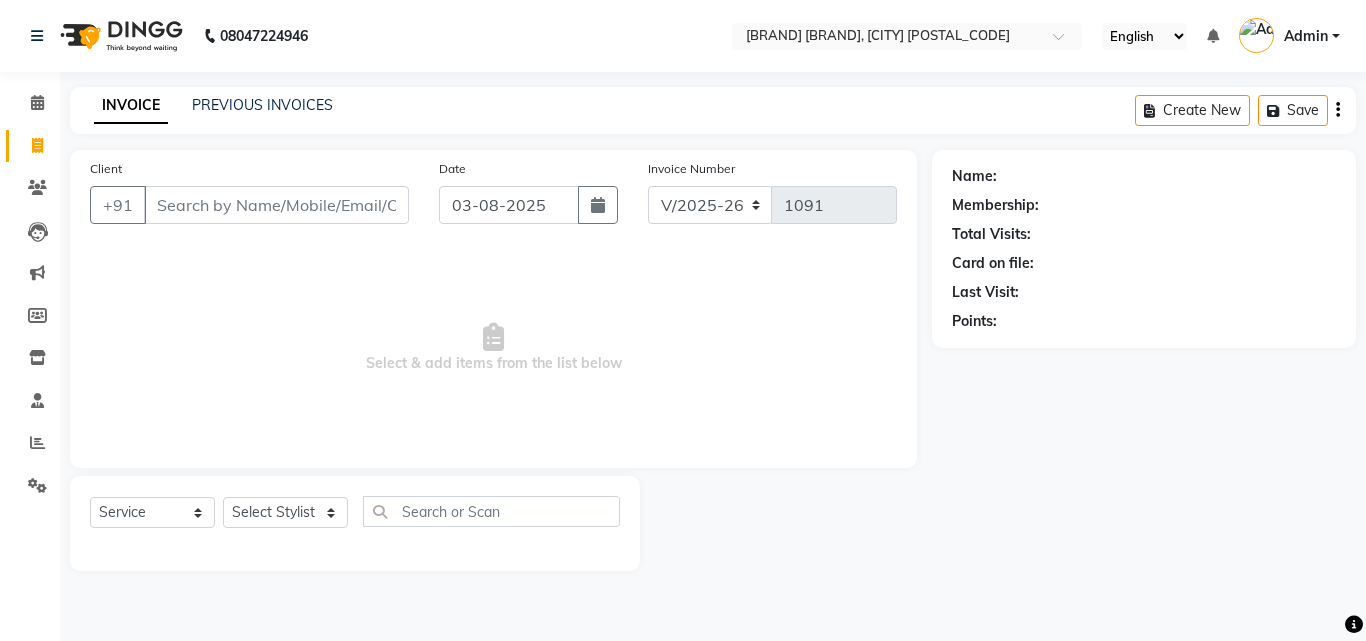 select on "5401" 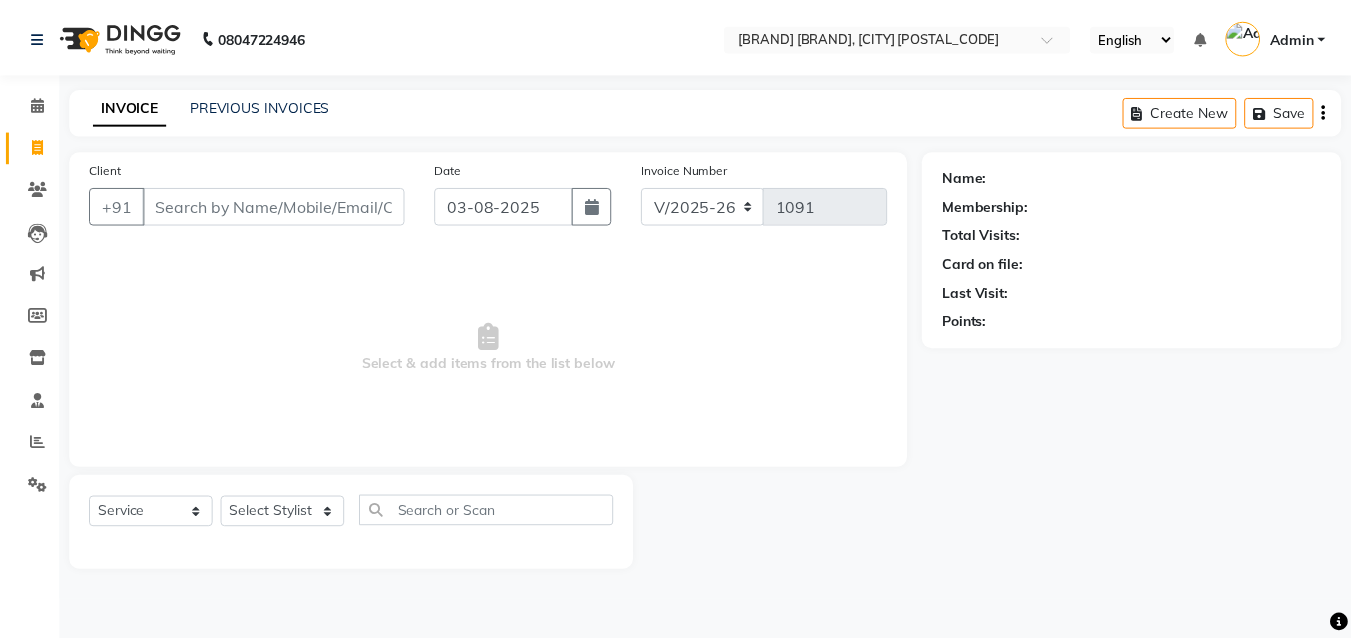 scroll, scrollTop: 0, scrollLeft: 0, axis: both 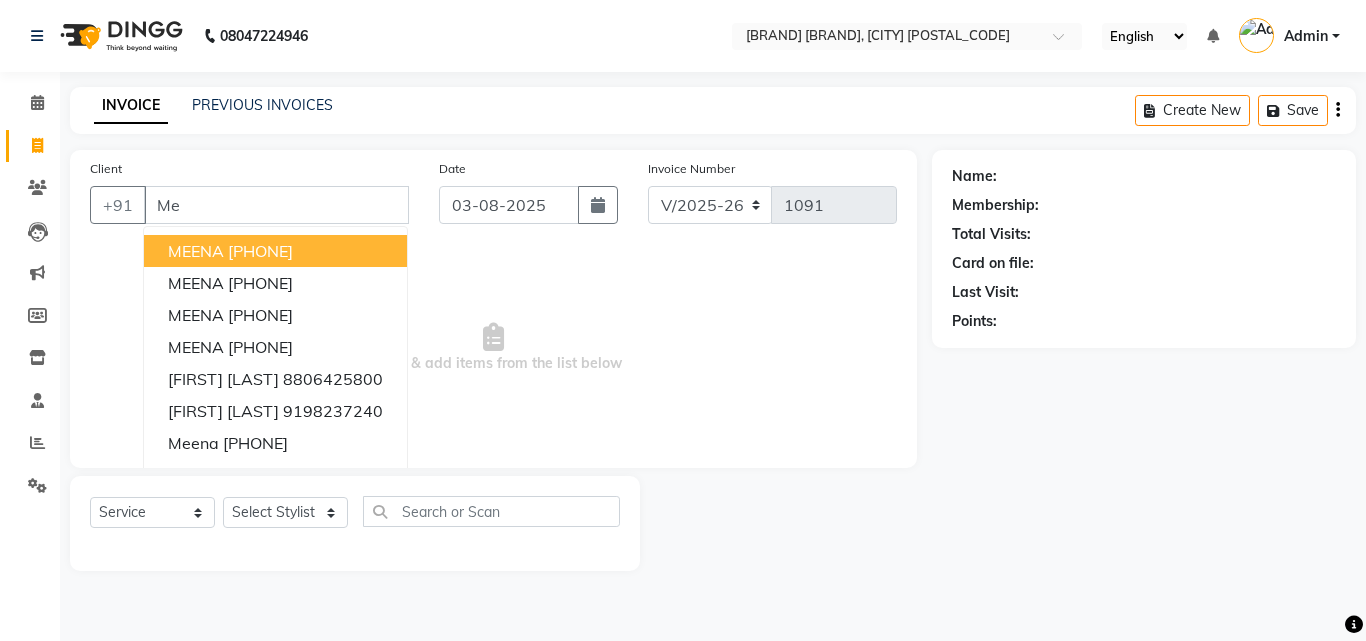 type on "M" 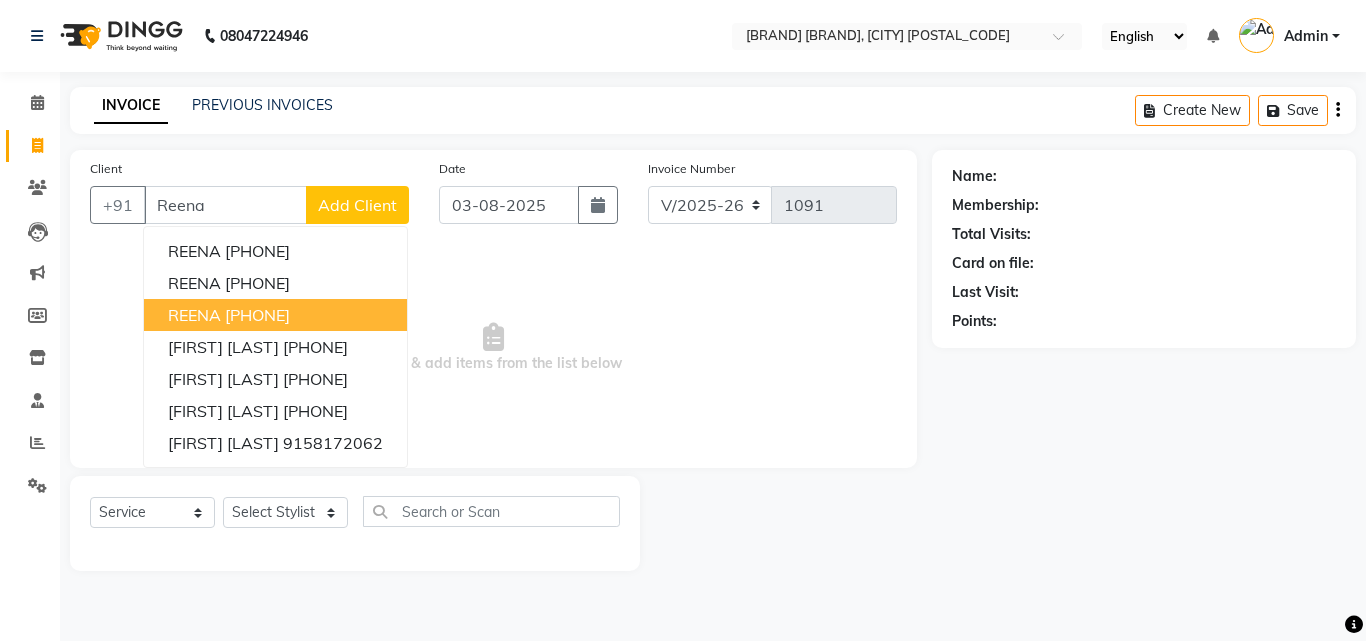 click on "[PHONE]" at bounding box center [257, 315] 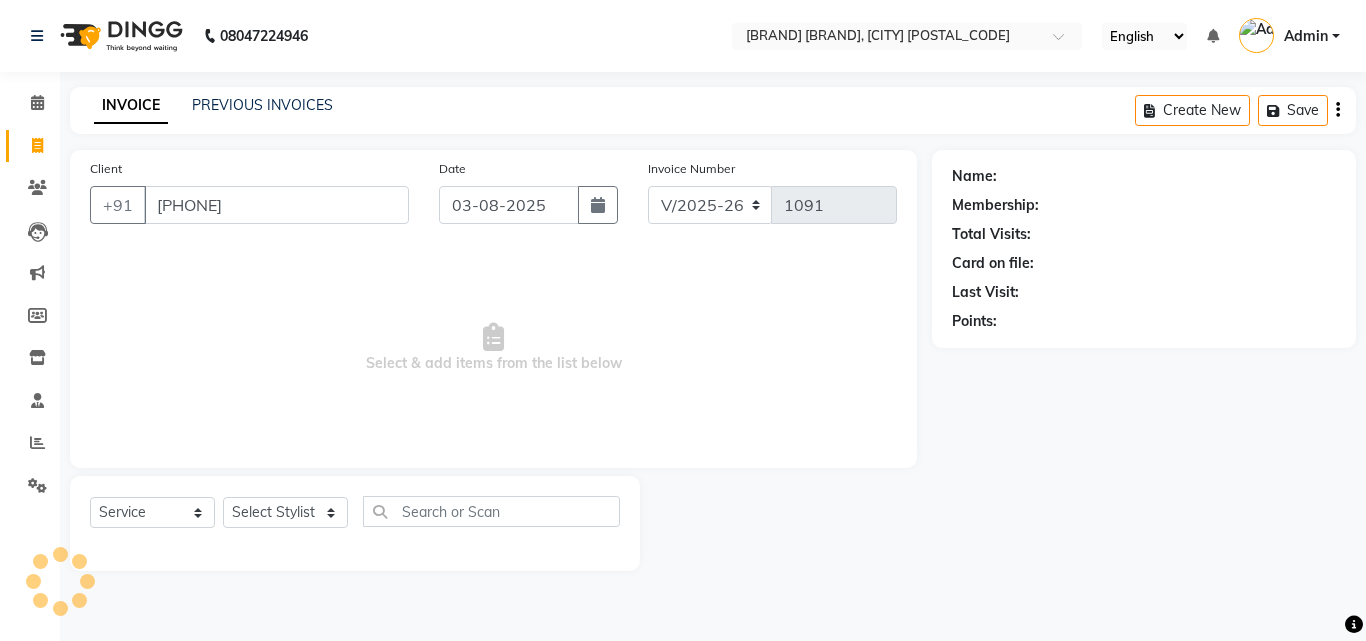 type on "[PHONE]" 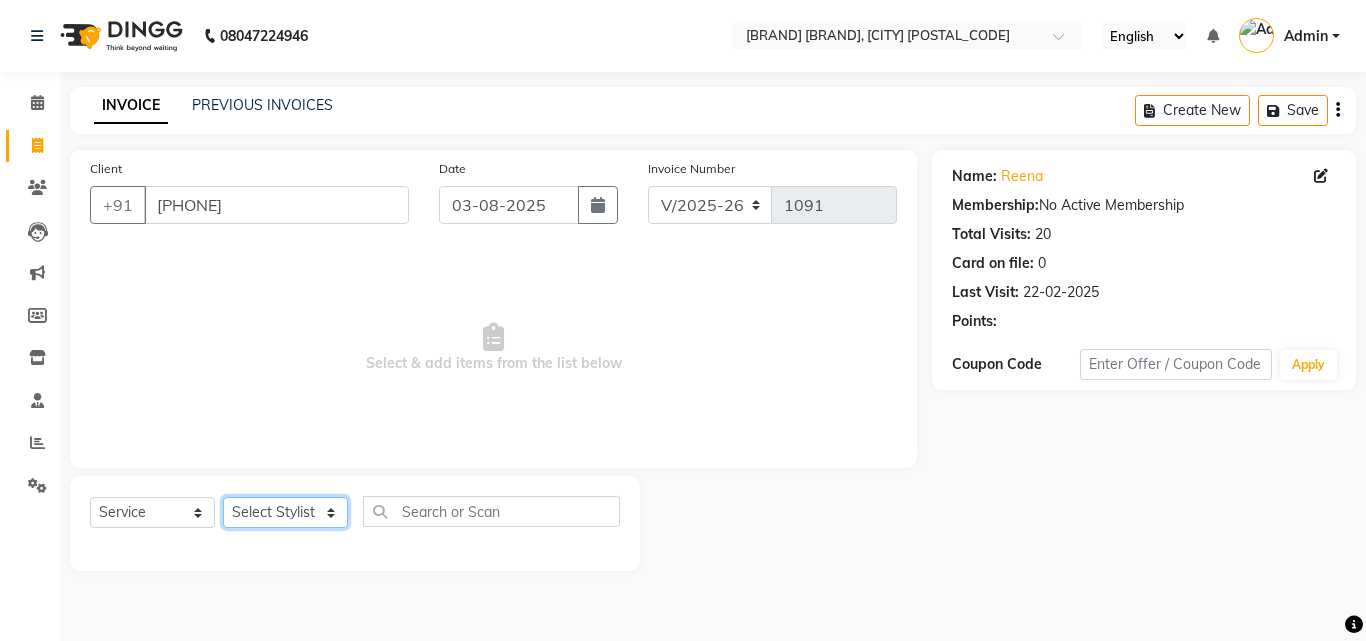 click on "Select Stylist [FIRST] [LAST] [FIRST] [LAST] [FIRST] [LAST] [FIRST] [LAST] [FIRST] [LAST] [FIRST] [LAST] [FIRST] [LAST]" 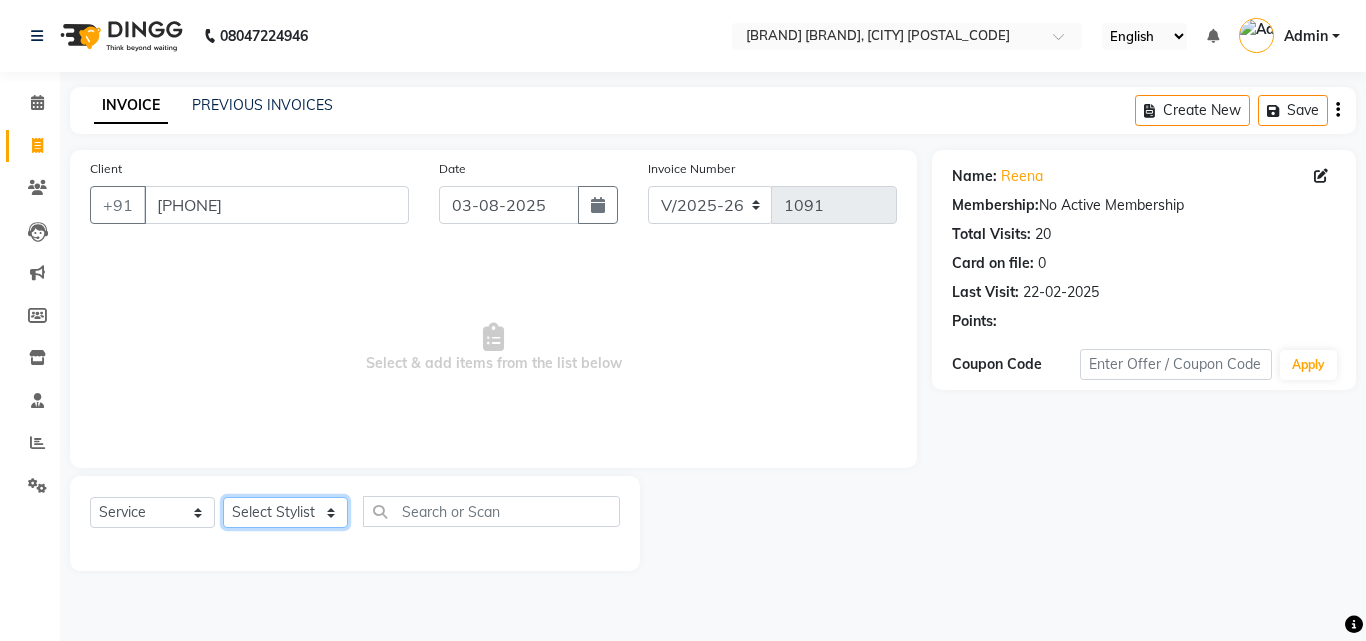 select on "36412" 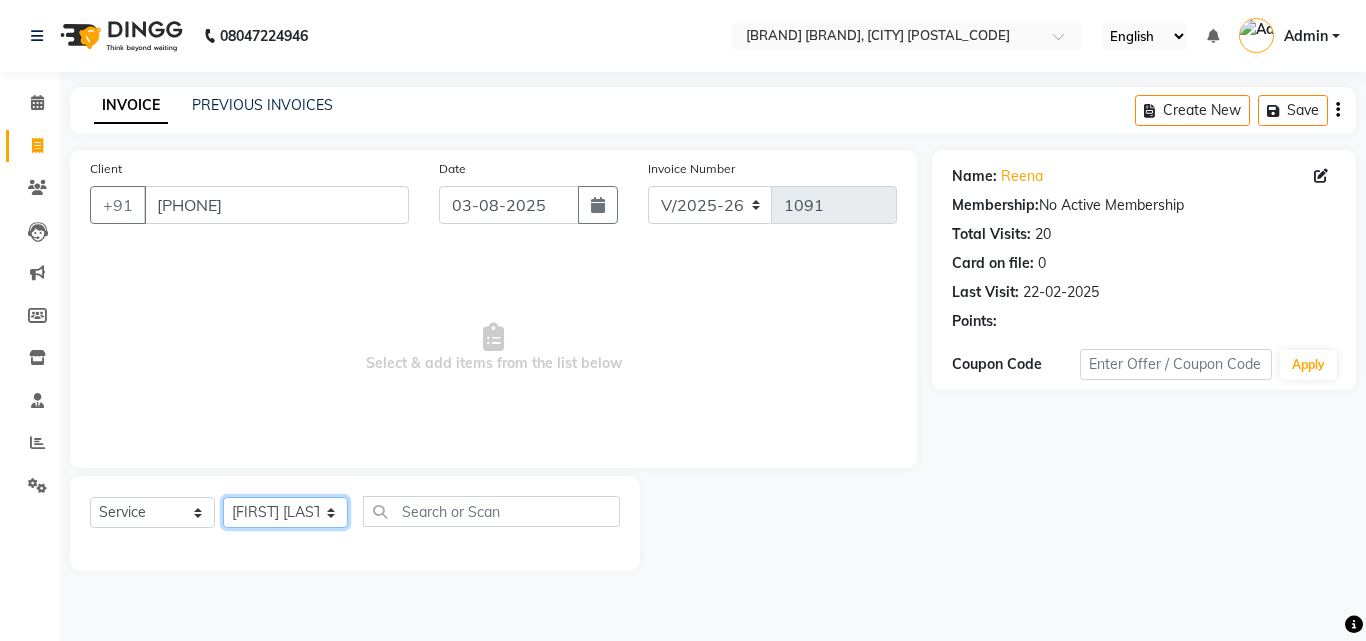 click on "Select Stylist [FIRST] [LAST] [FIRST] [LAST] [FIRST] [LAST] [FIRST] [LAST] [FIRST] [LAST] [FIRST] [LAST] [FIRST] [LAST]" 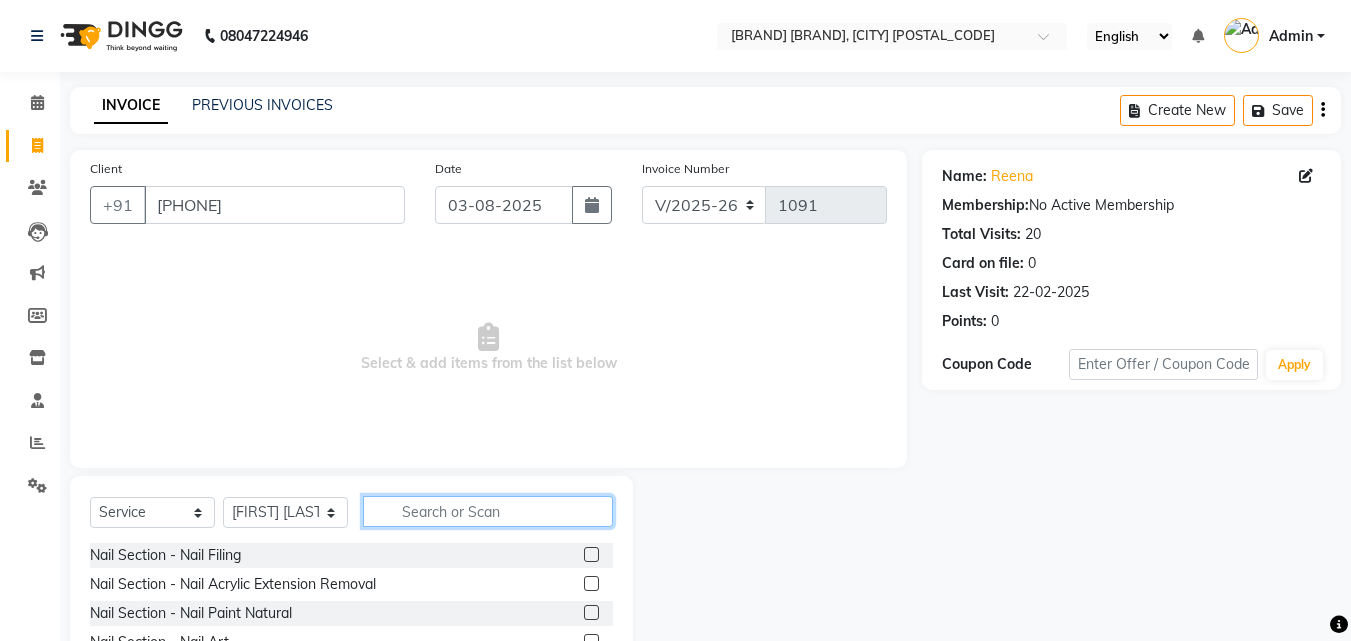 click 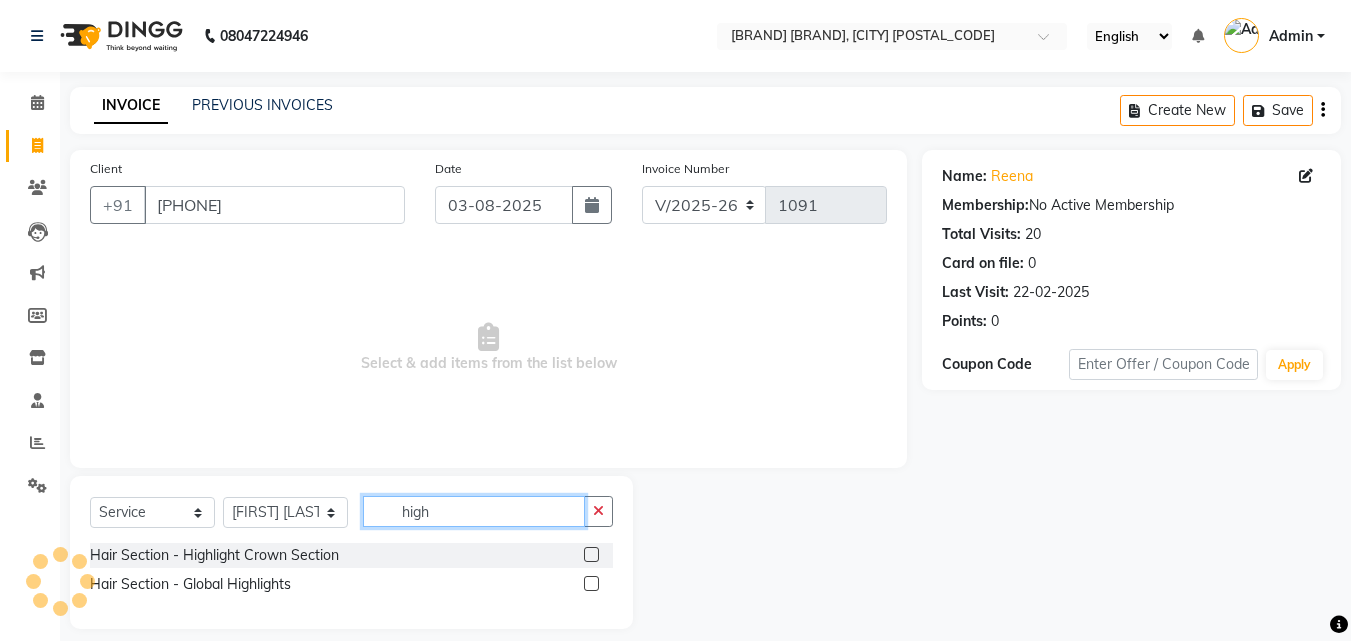 type on "high" 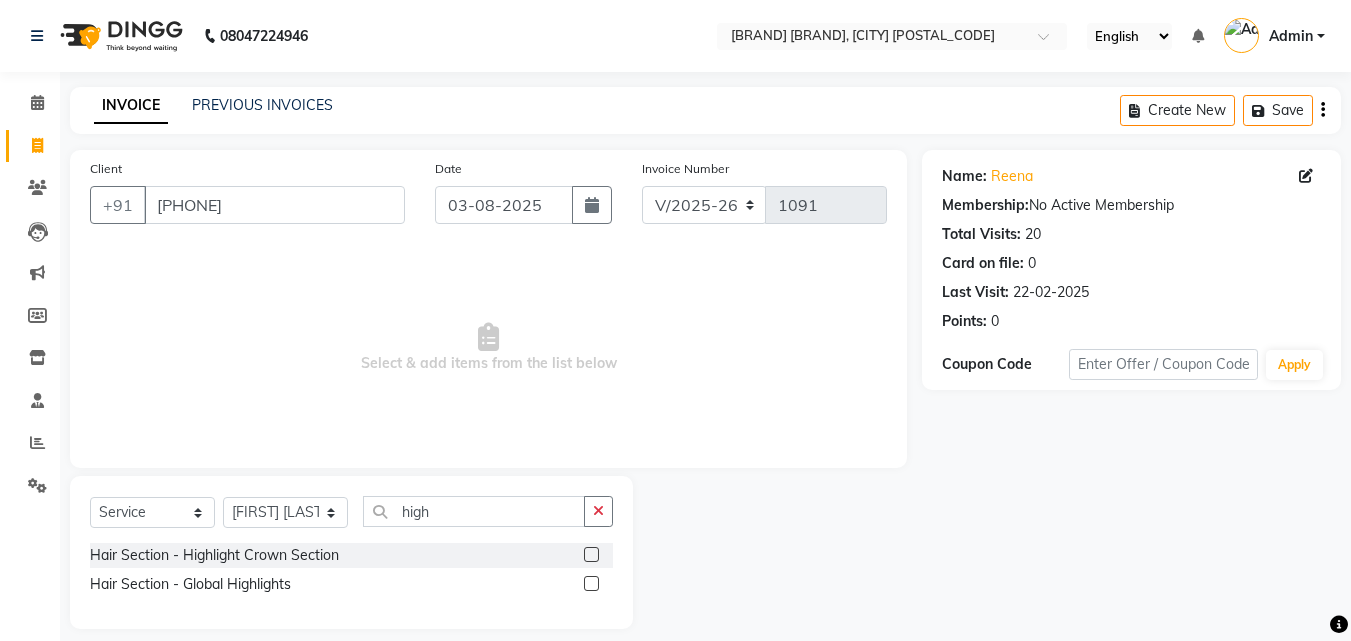 click 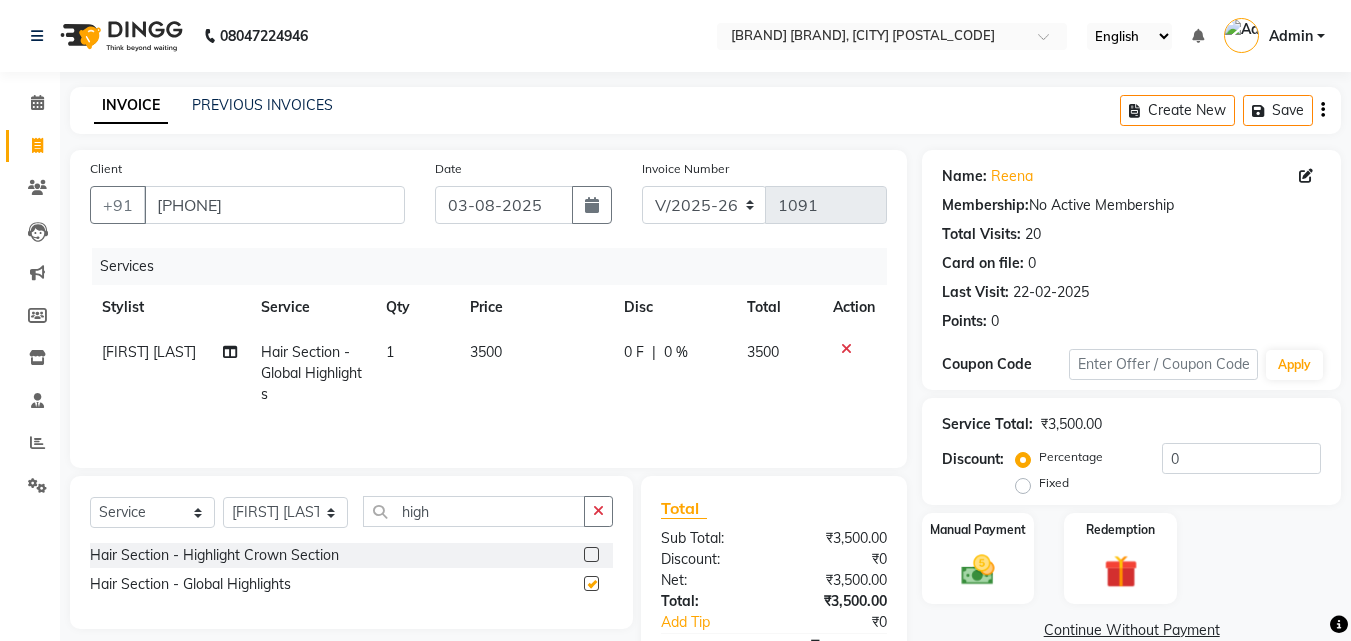 checkbox on "false" 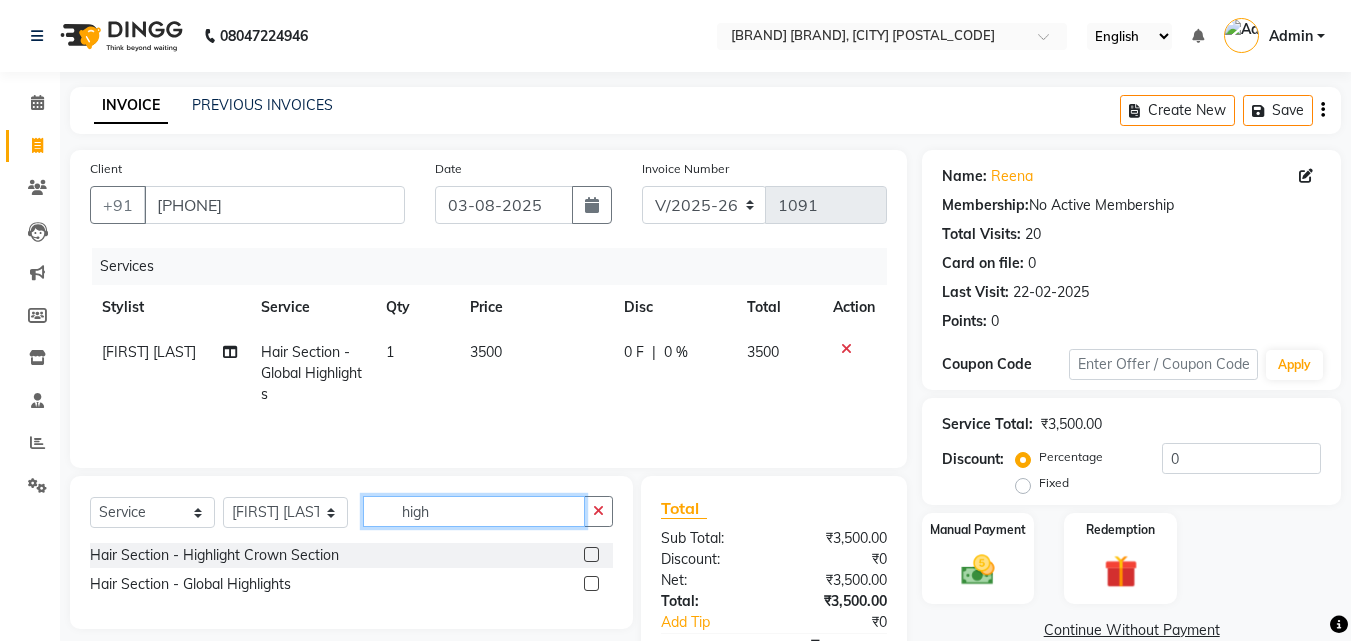 click on "high" 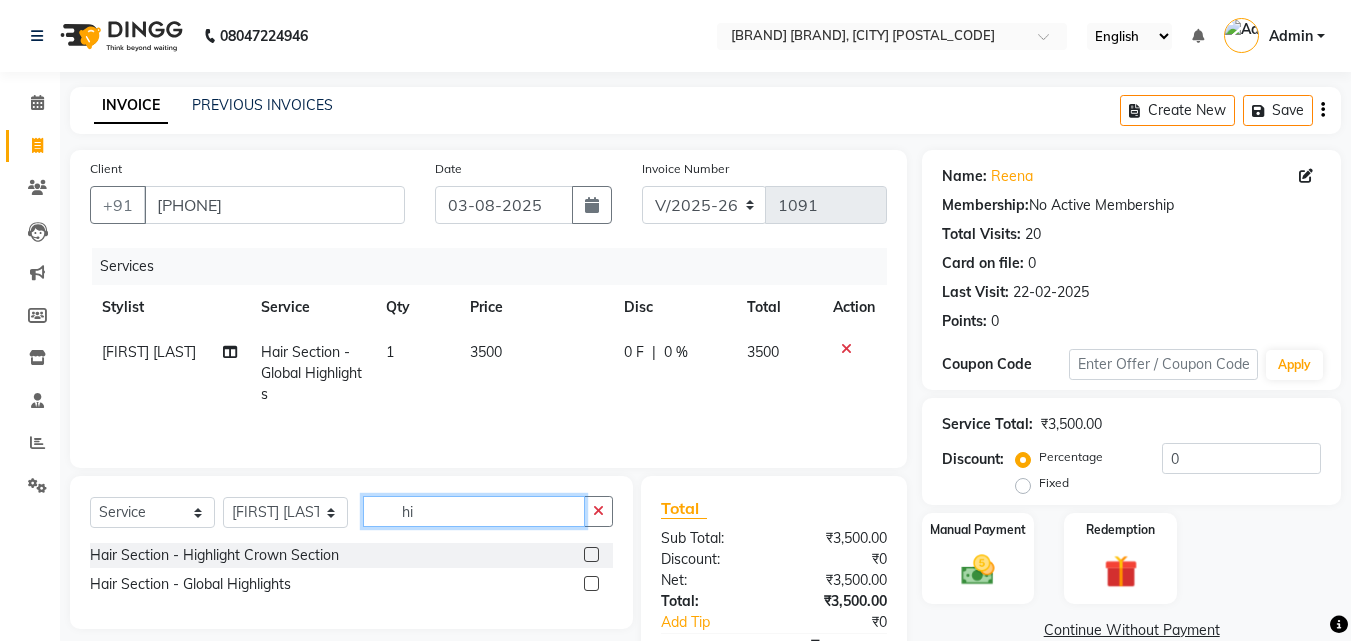 type on "h" 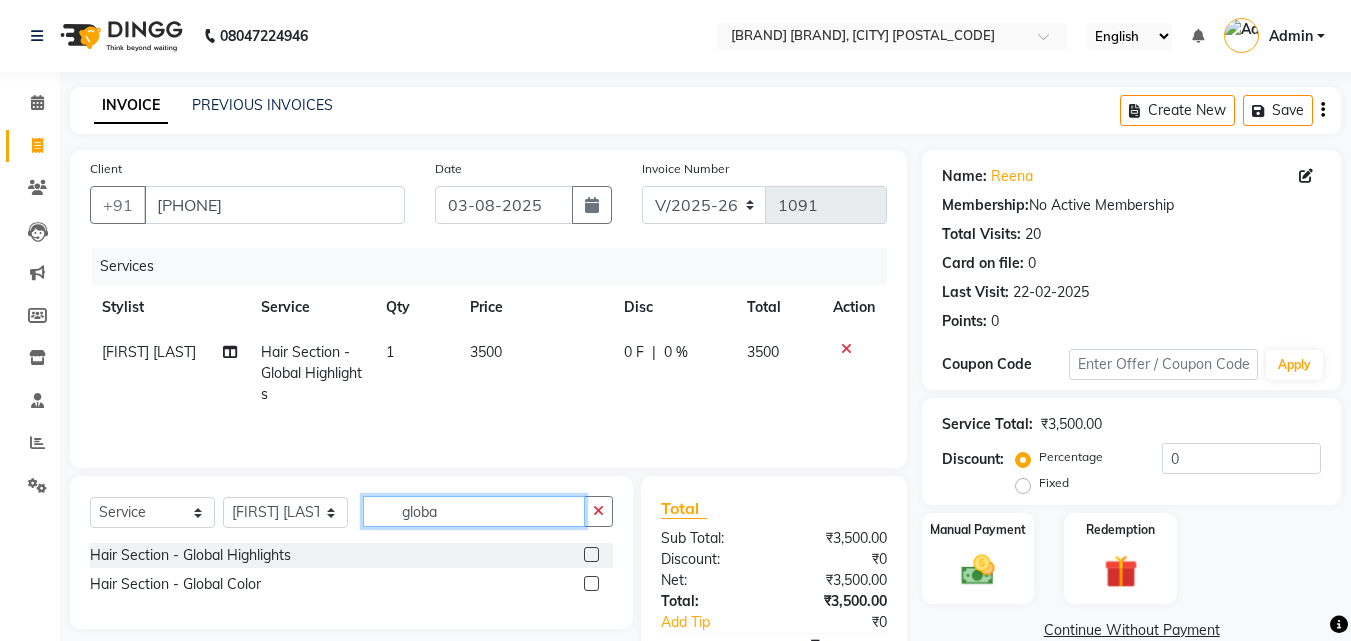 type on "globa" 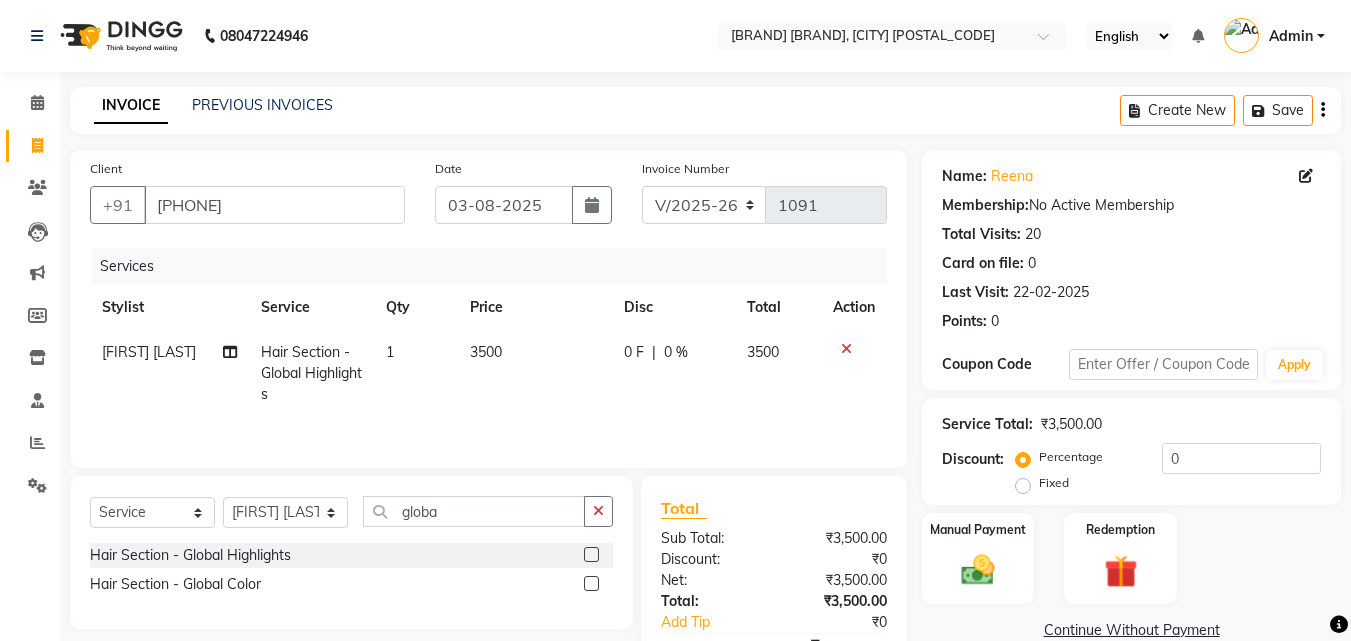 click 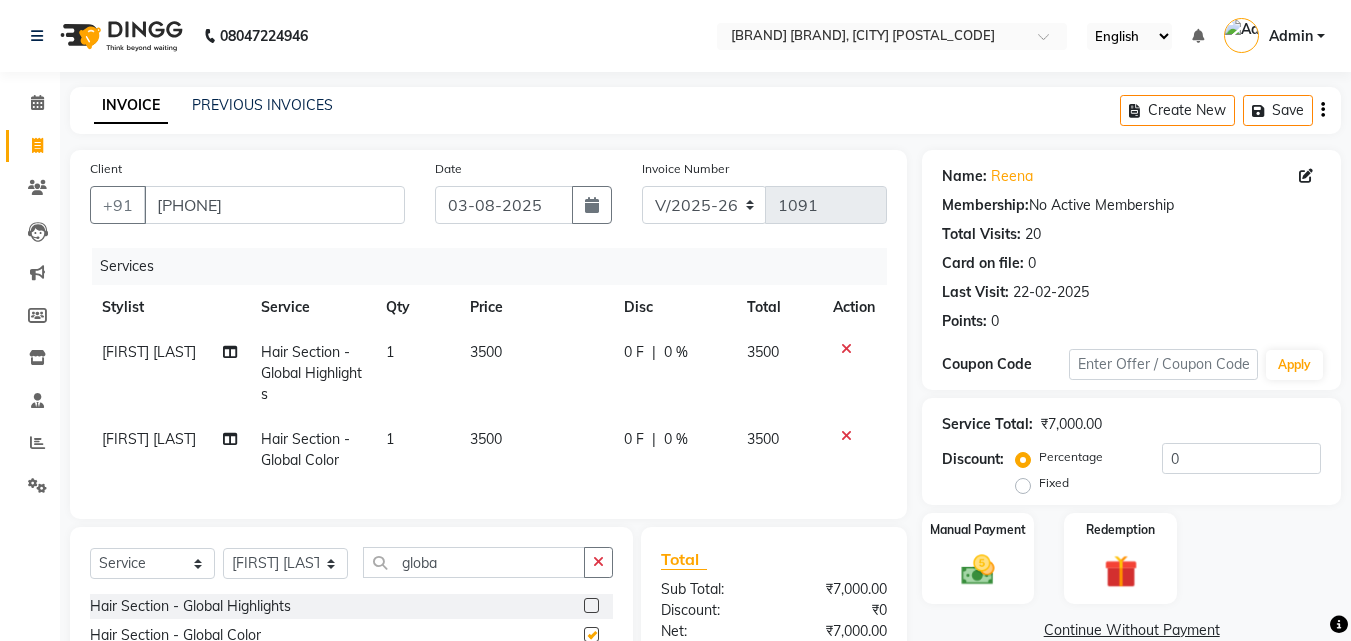 checkbox on "false" 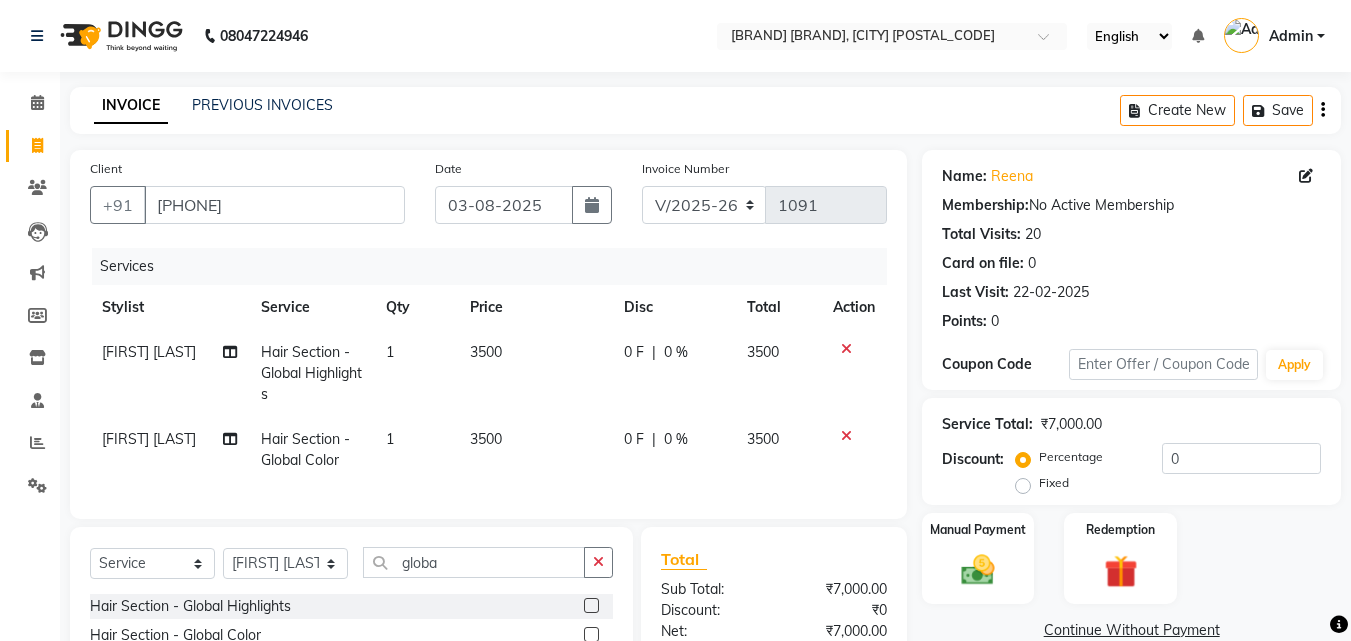 click on "3500" 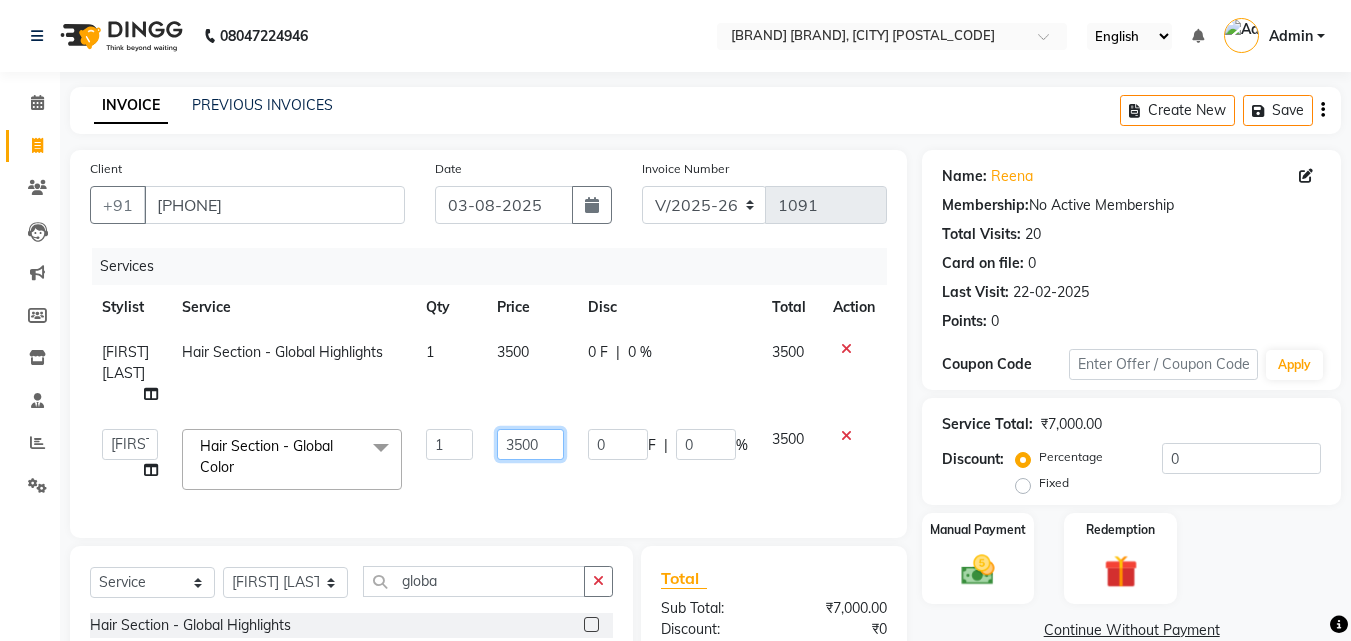 click on "3500" 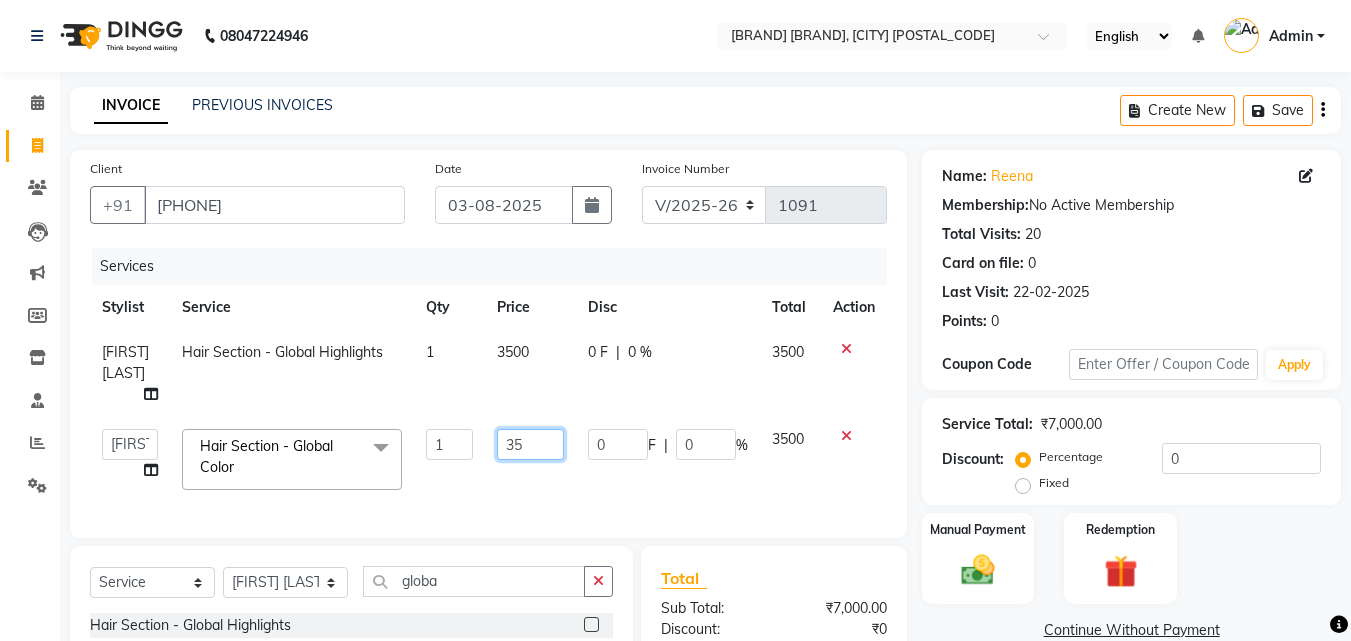 type on "3" 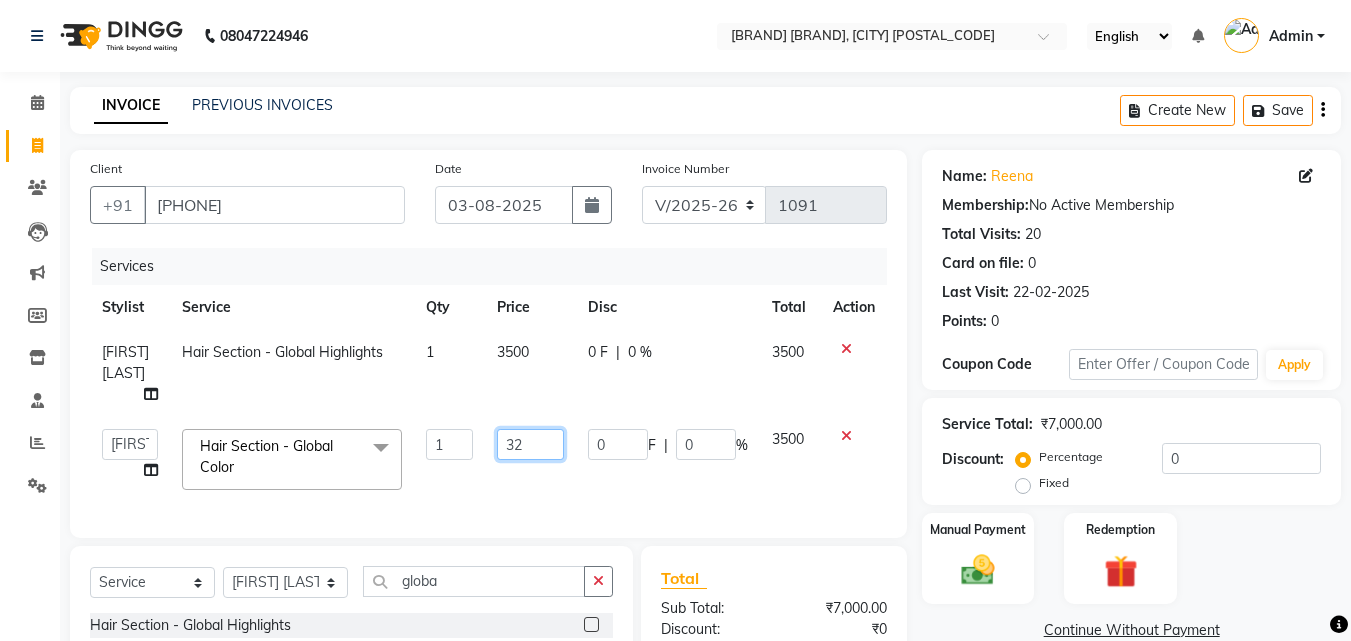 type on "3" 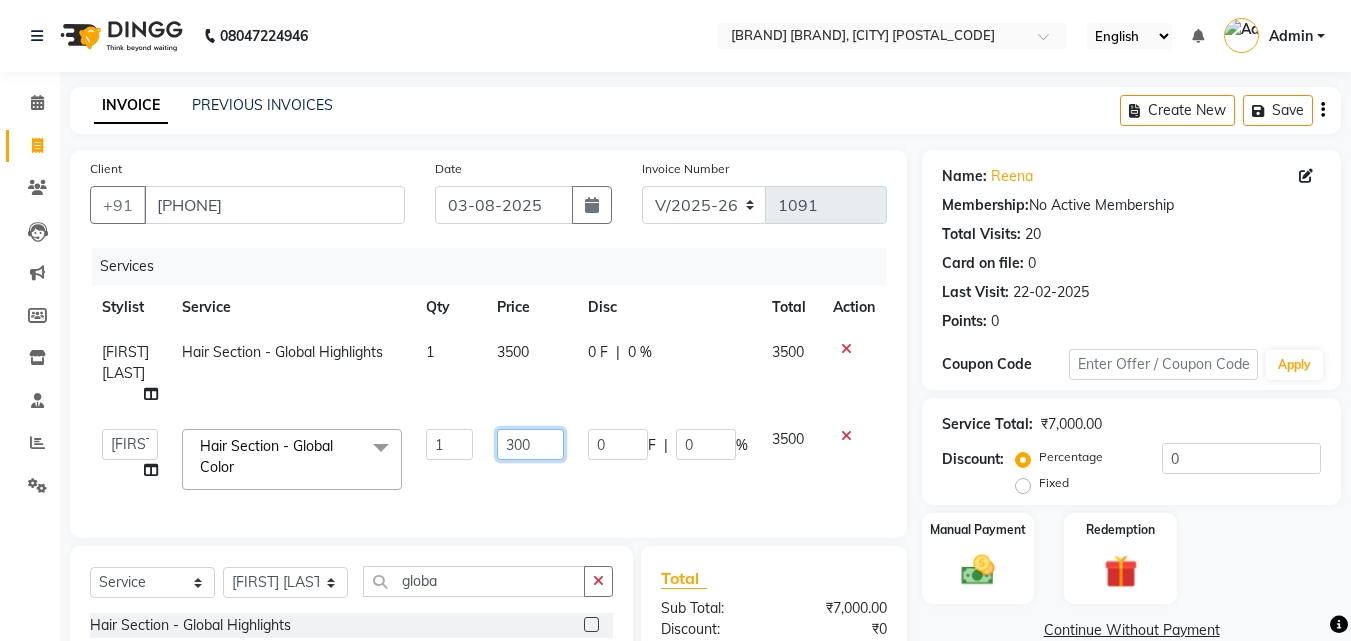 type on "3000" 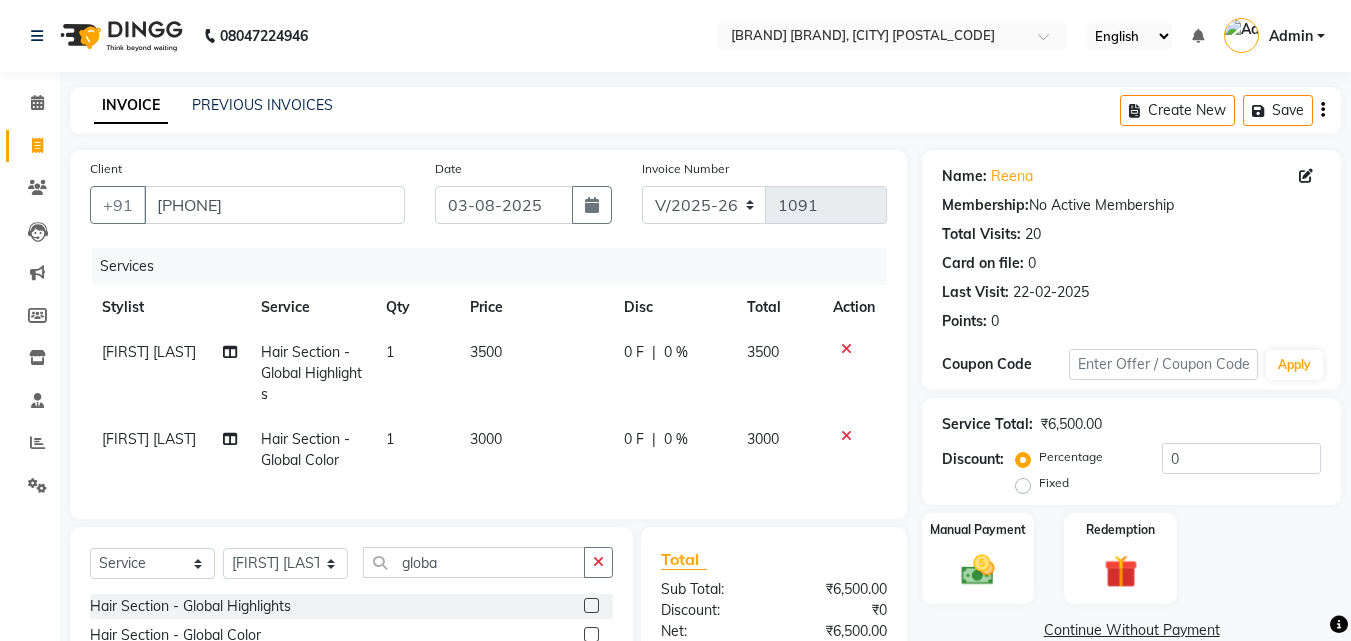 click on "3500" 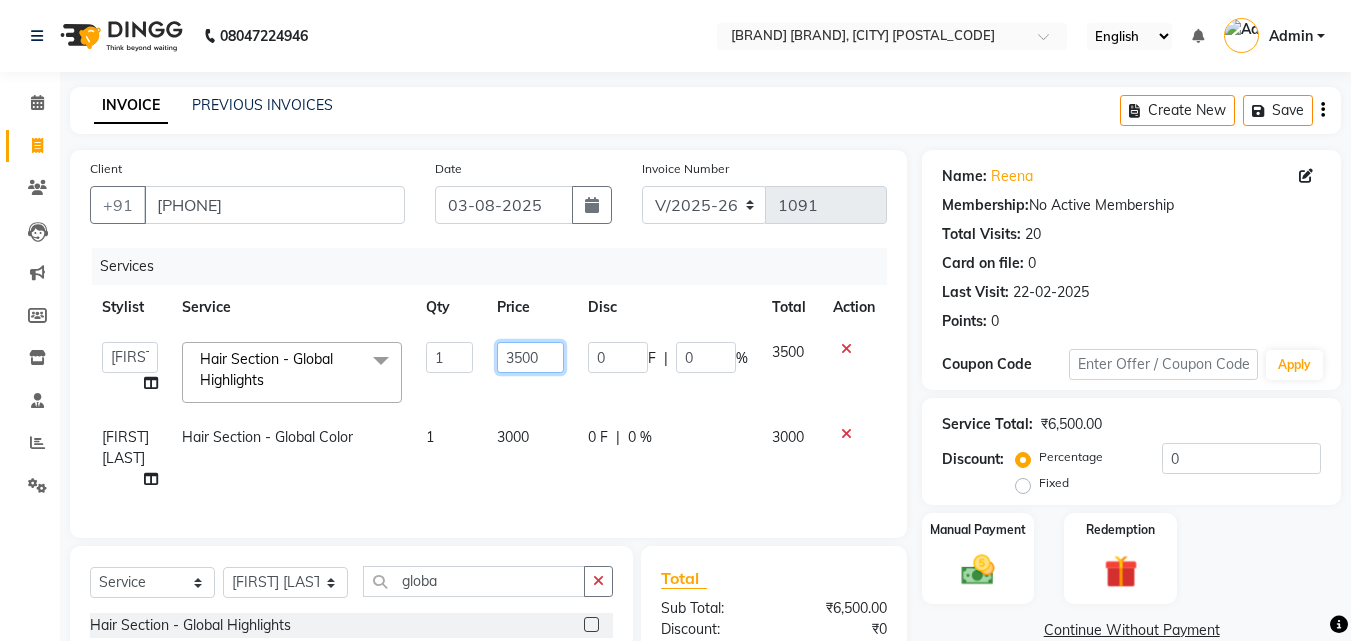click on "3500" 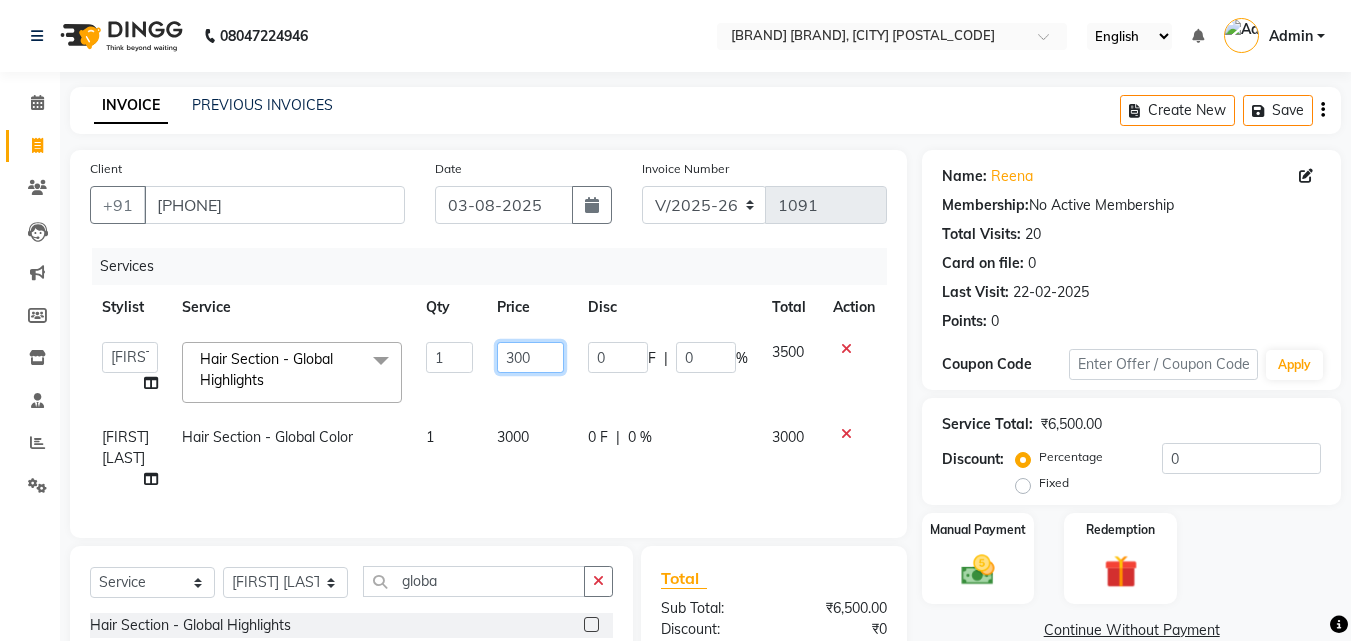 type on "3000" 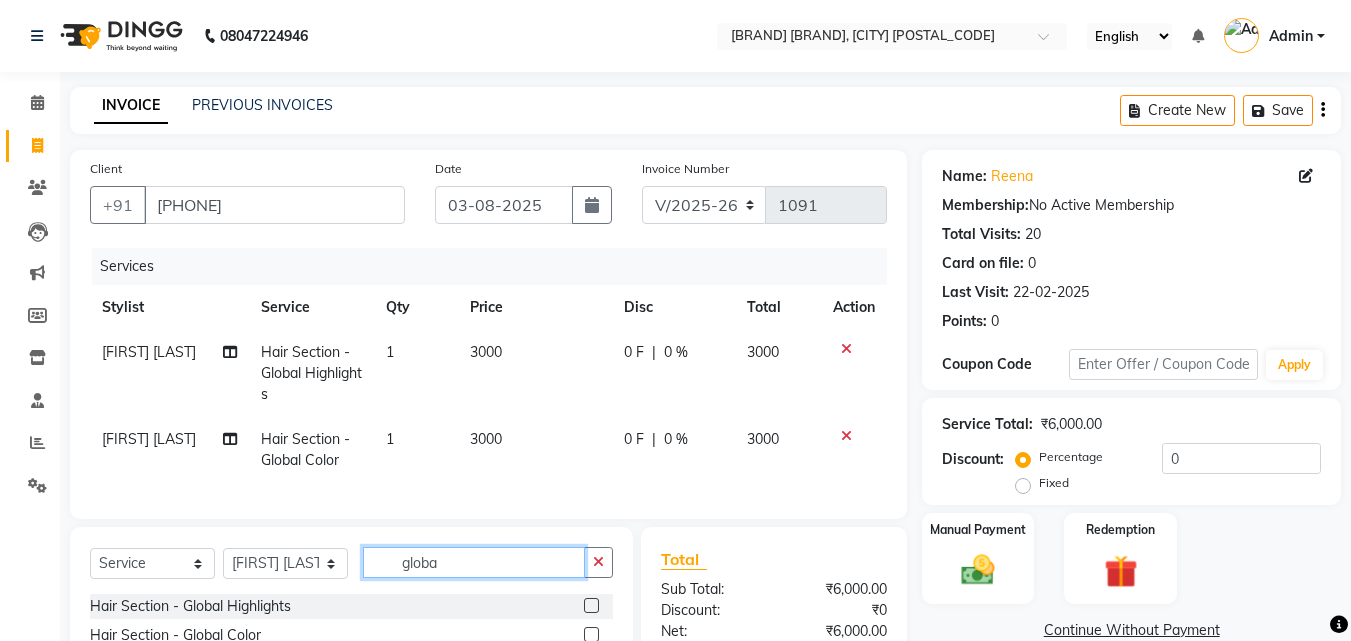click on "Select Service Product Membership Package Voucher Prepaid Gift Card Select Stylist [FIRST] [LAST] [FIRST] [LAST] [FIRST] [LAST] [FIRST] [LAST] [FIRST] [LAST] [FIRST] [LAST] [FIRST] [LAST] globa Hair Section - Global Highlights Hair Section - Global Color" 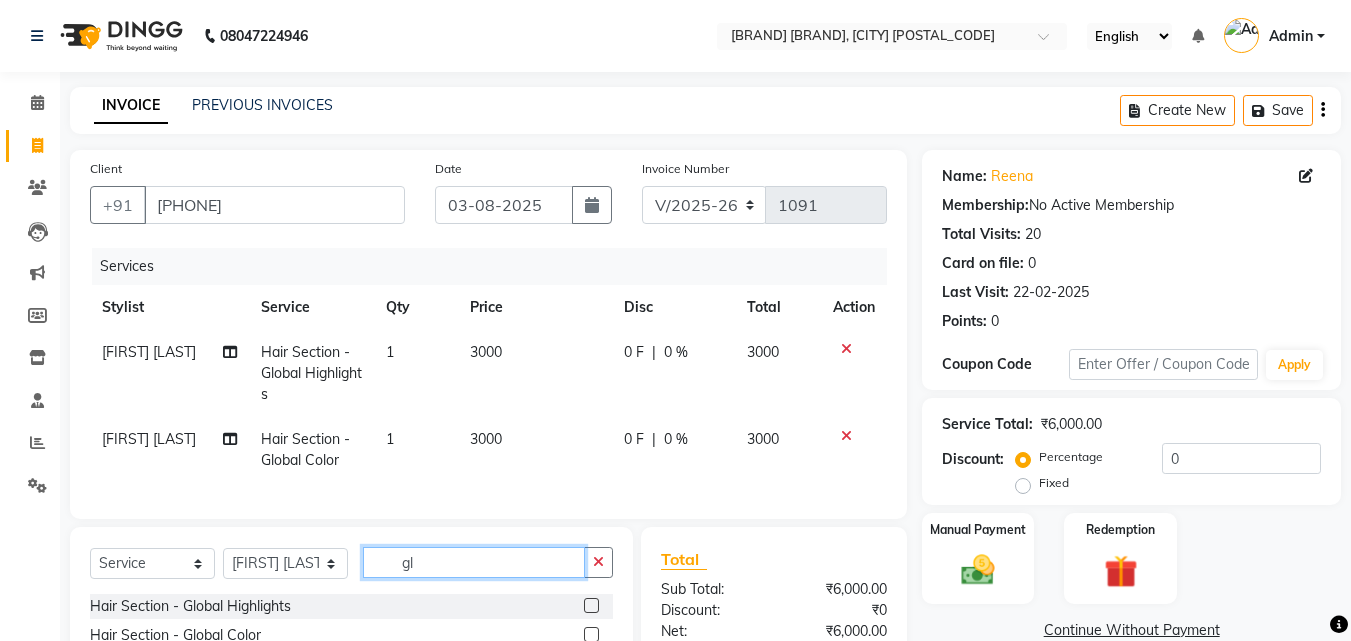 type on "g" 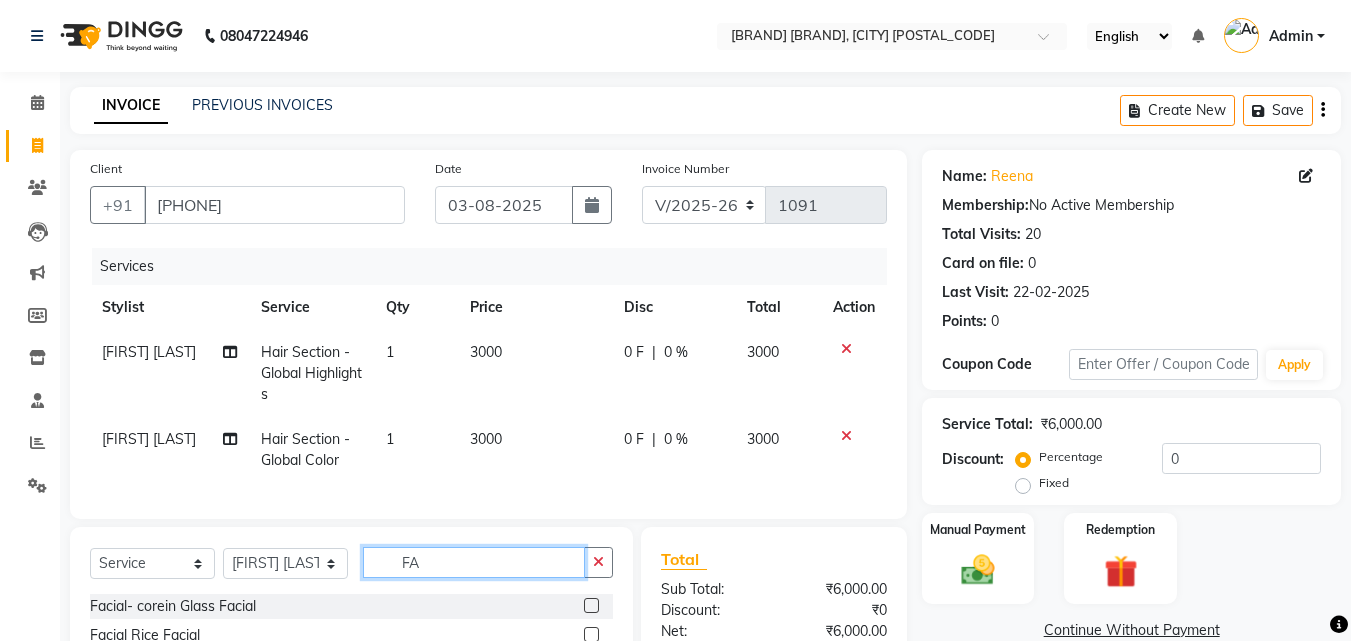 type on "F" 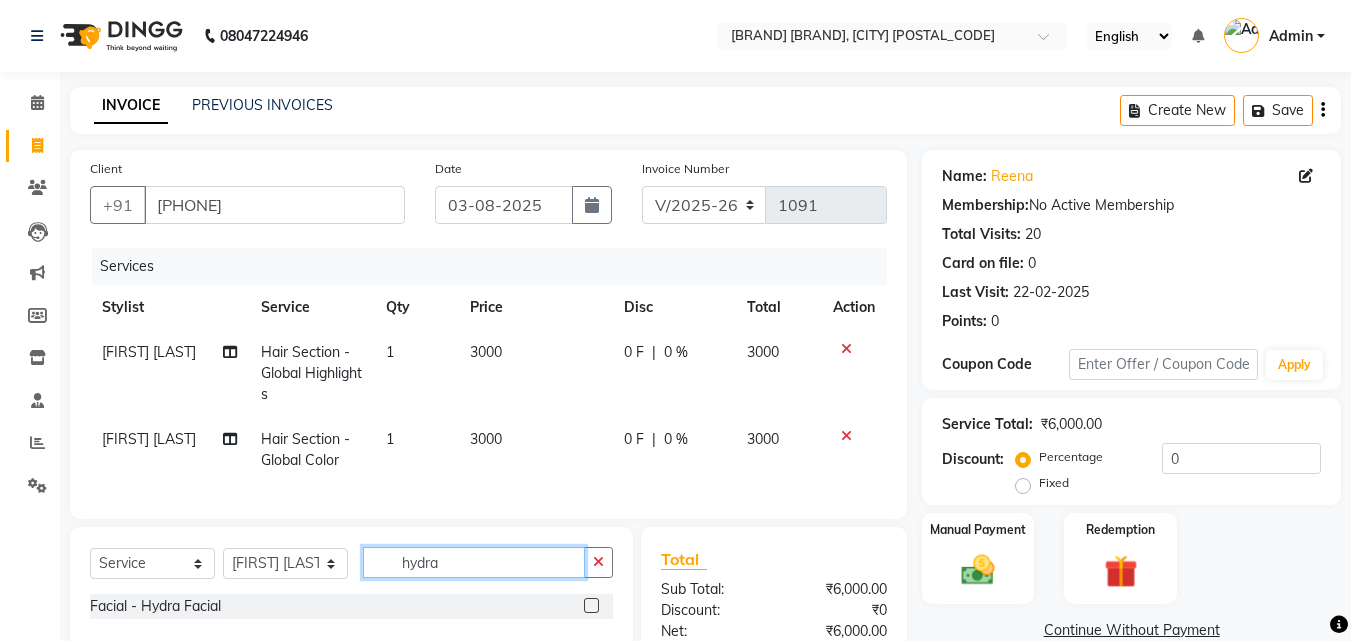 scroll, scrollTop: 183, scrollLeft: 0, axis: vertical 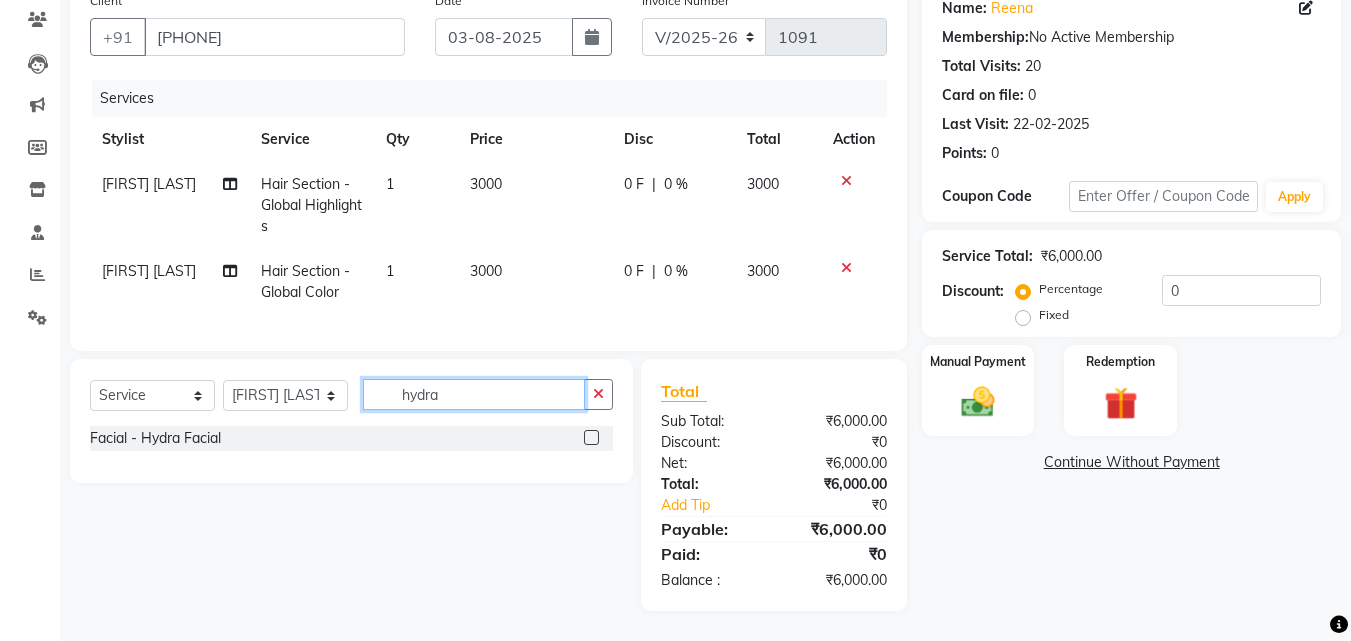 type on "hydra" 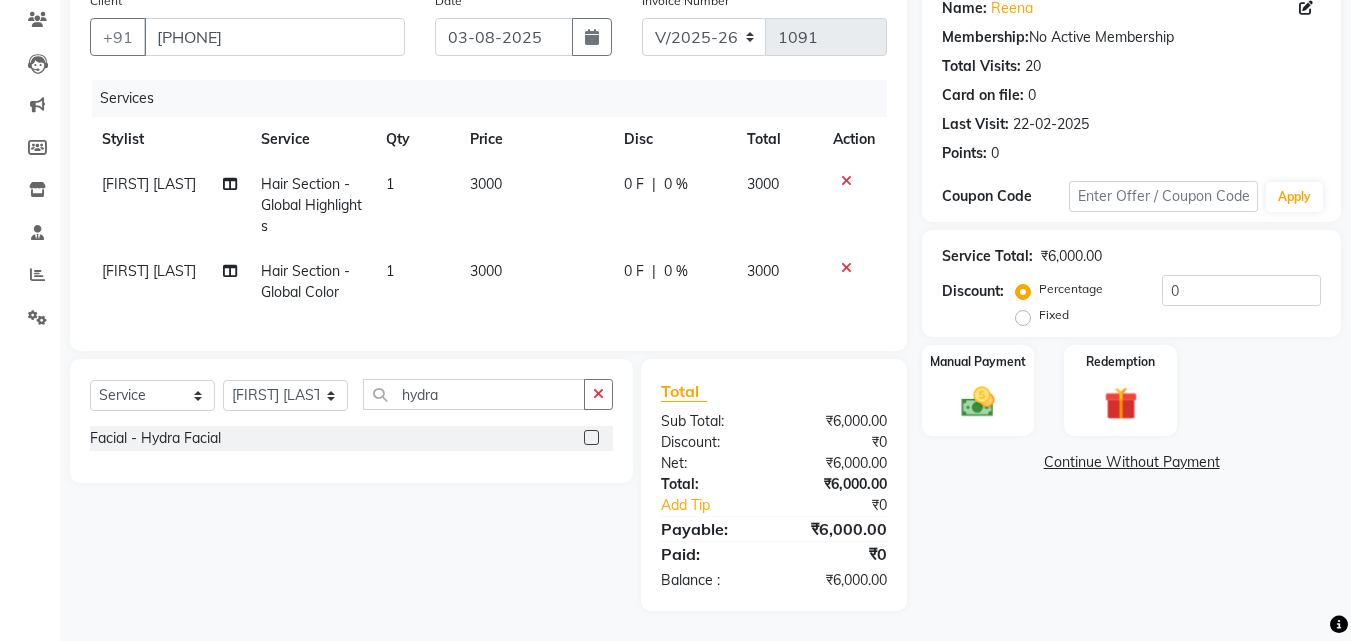 click 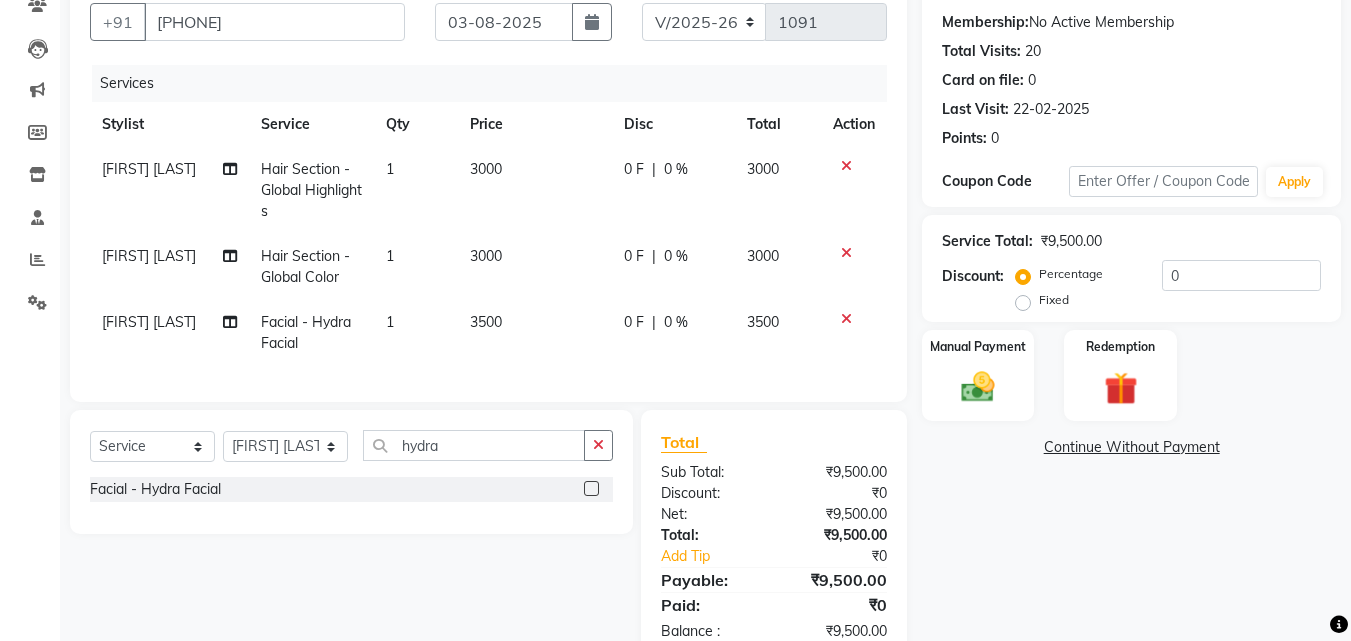 click 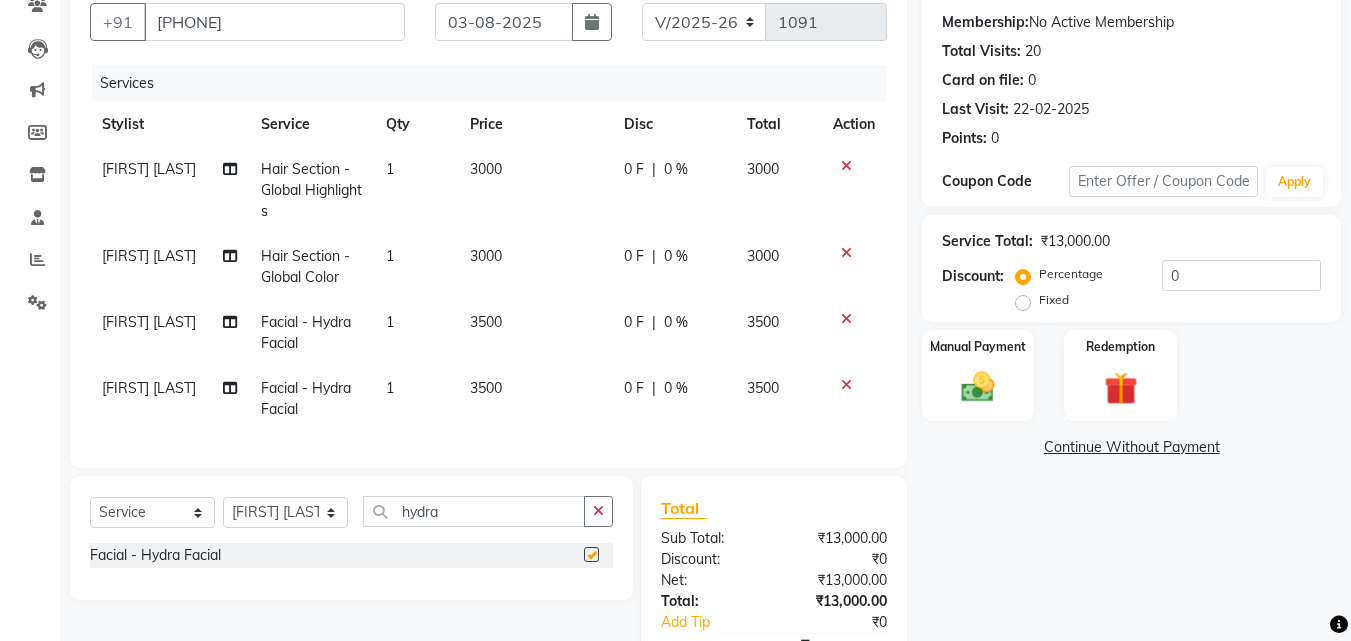 checkbox on "false" 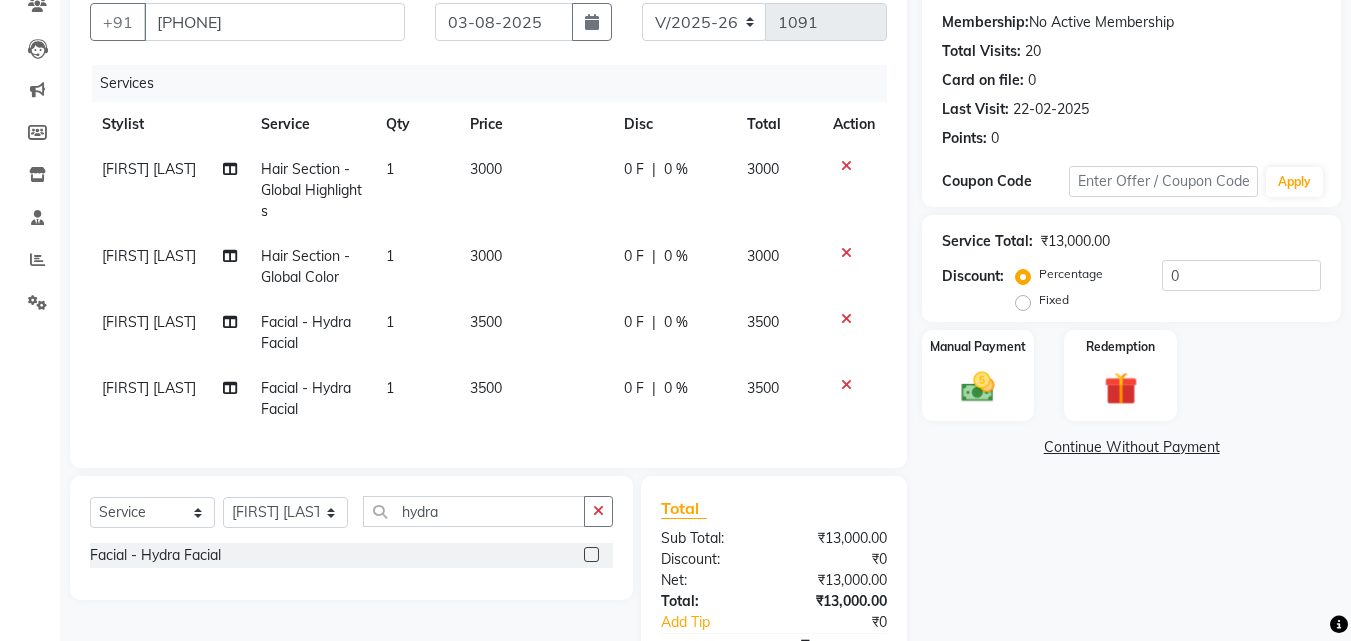 click 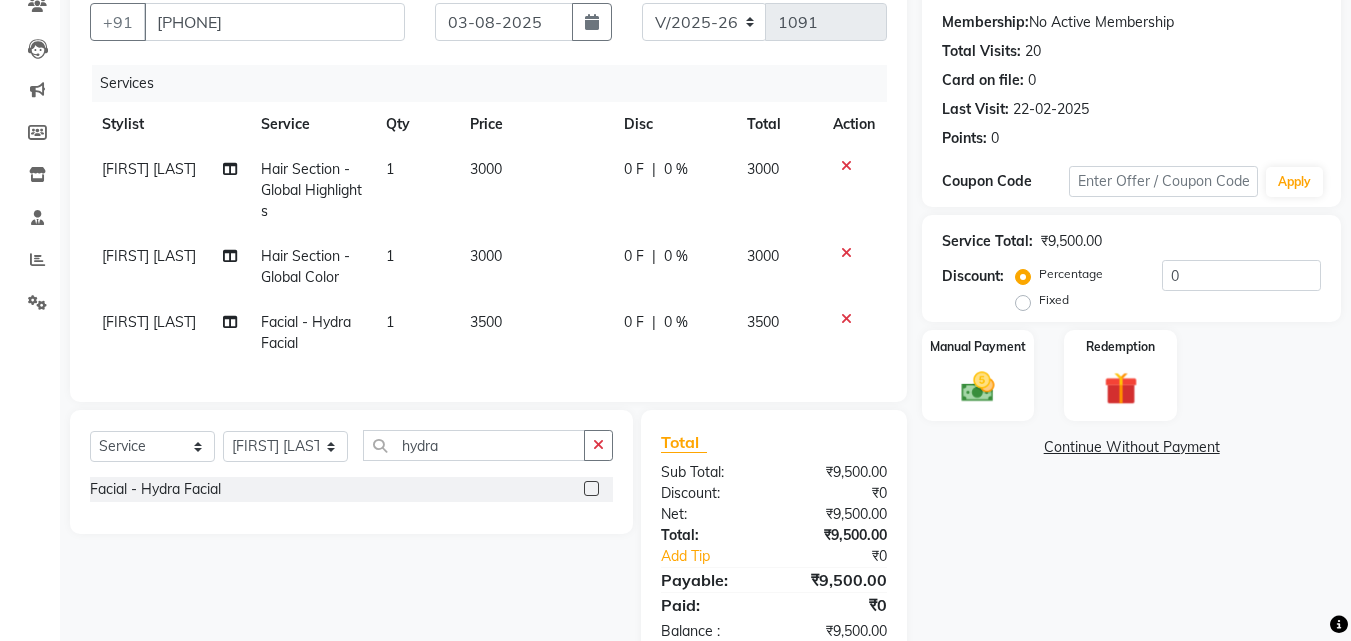 click on "3500" 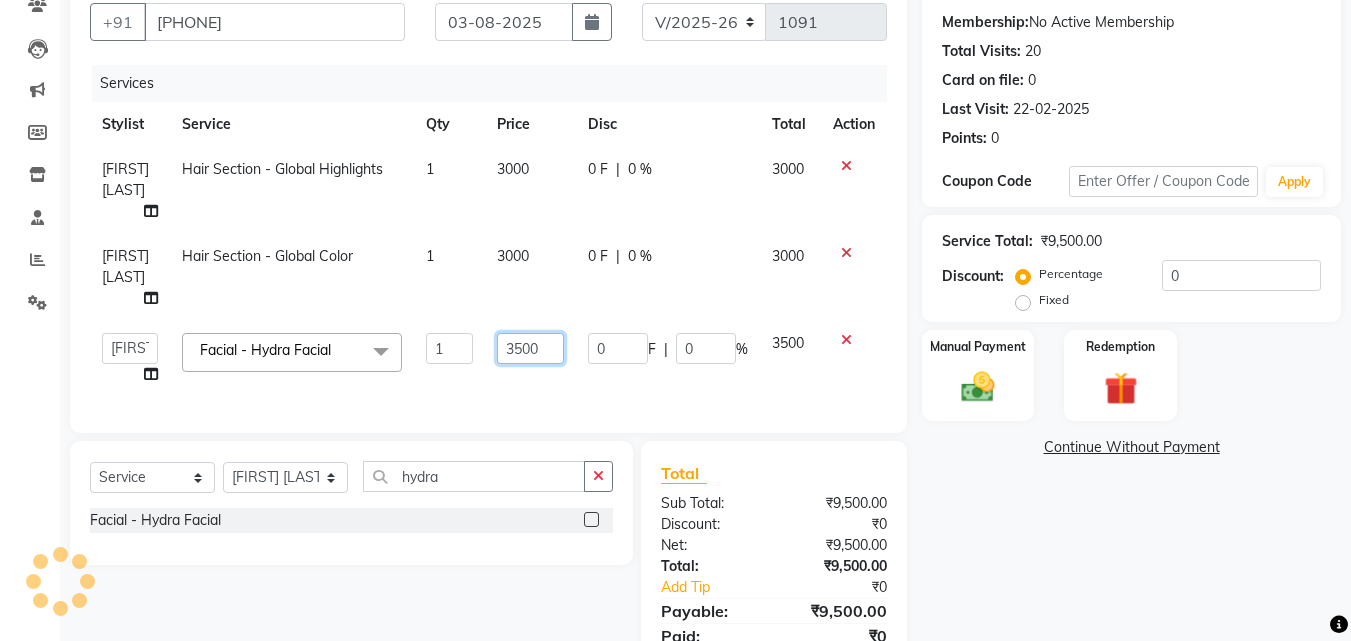 click on "3500" 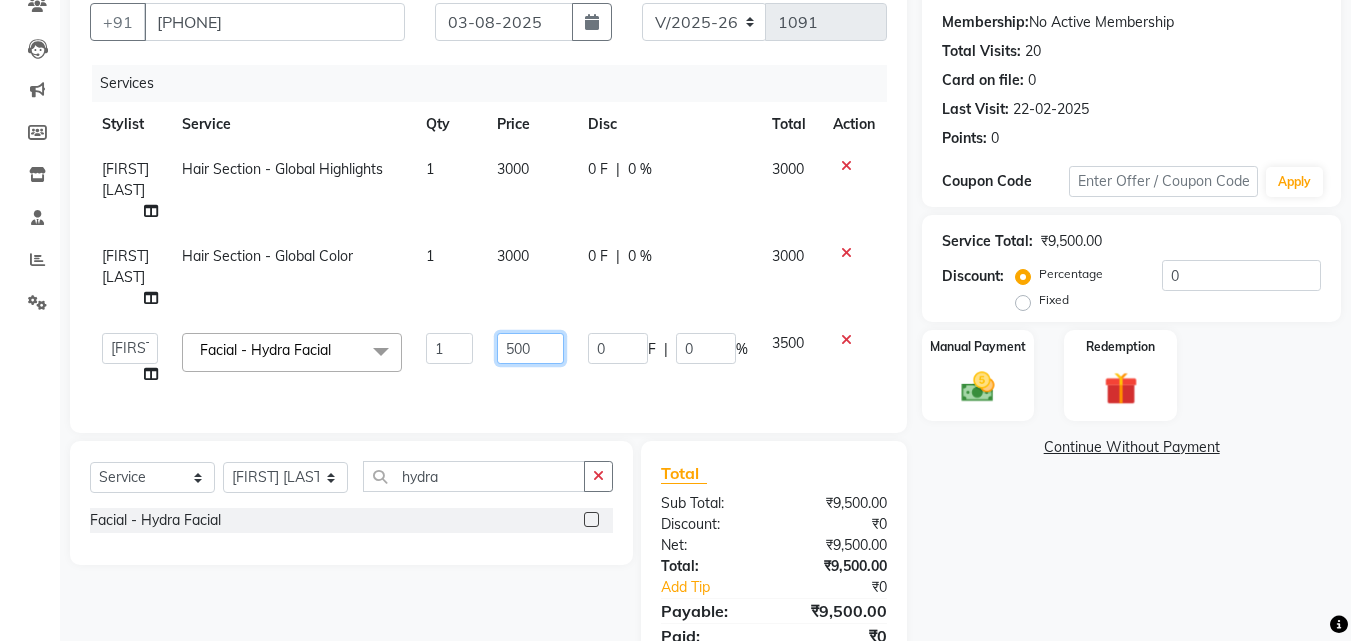 type on "1500" 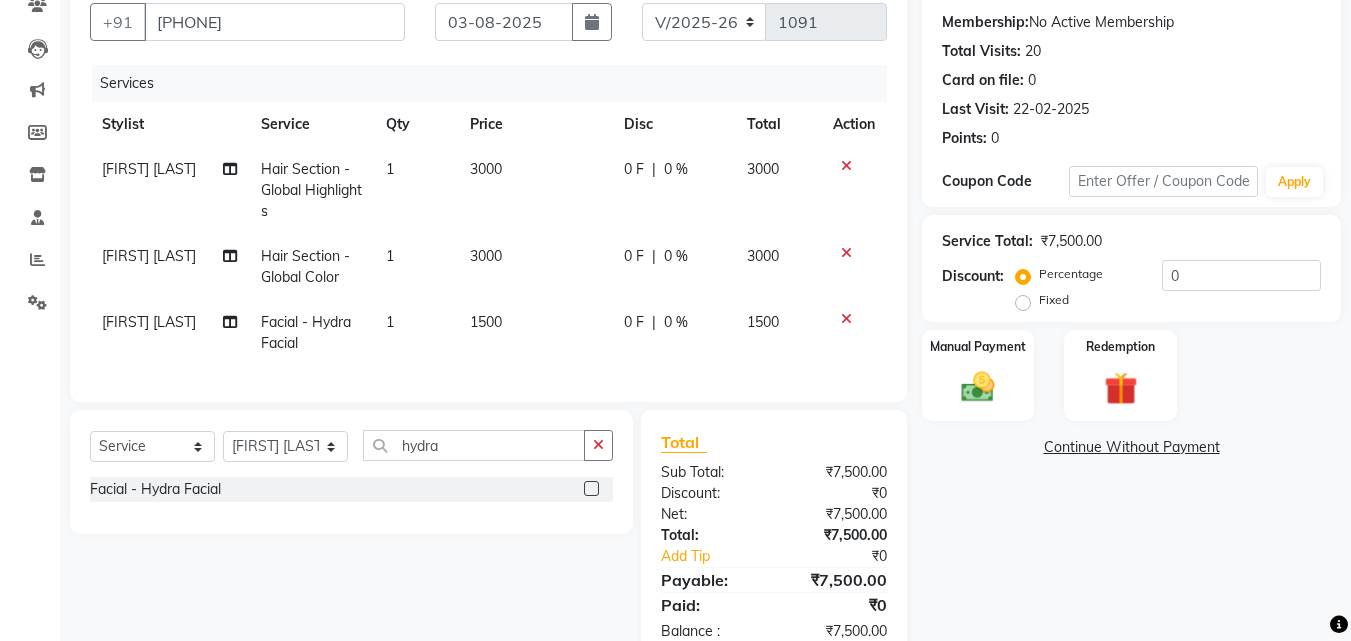 click on "1500" 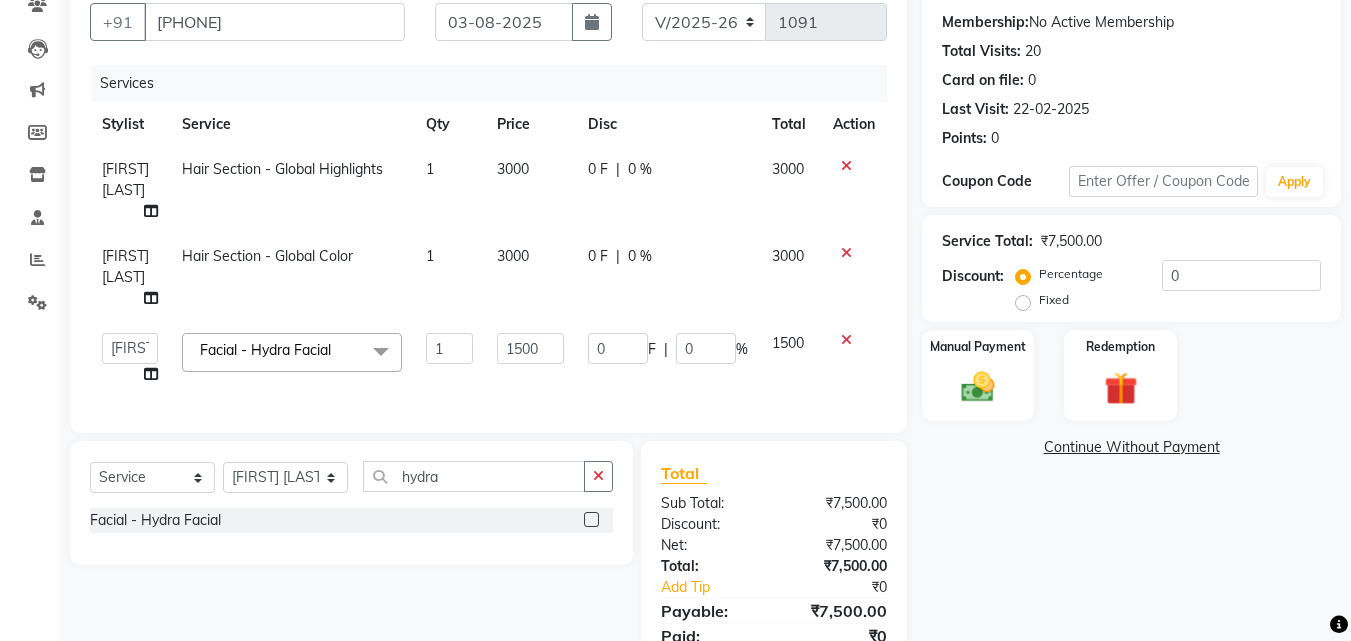 scroll, scrollTop: 238, scrollLeft: 0, axis: vertical 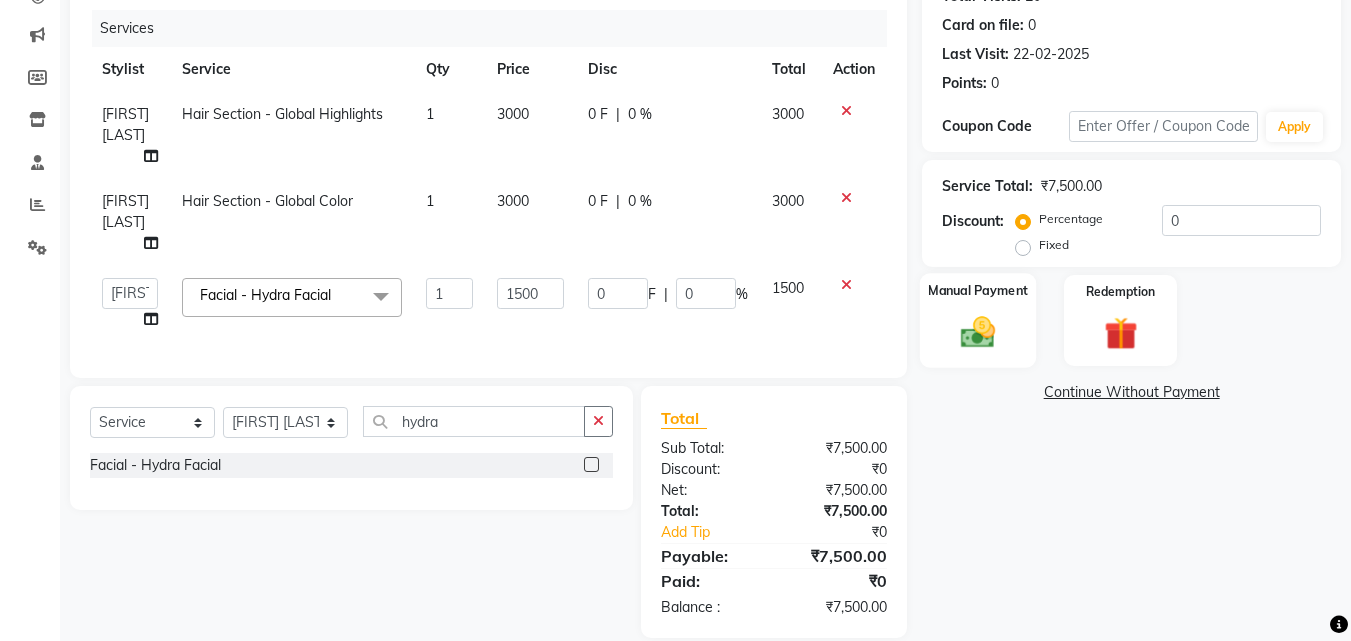 click 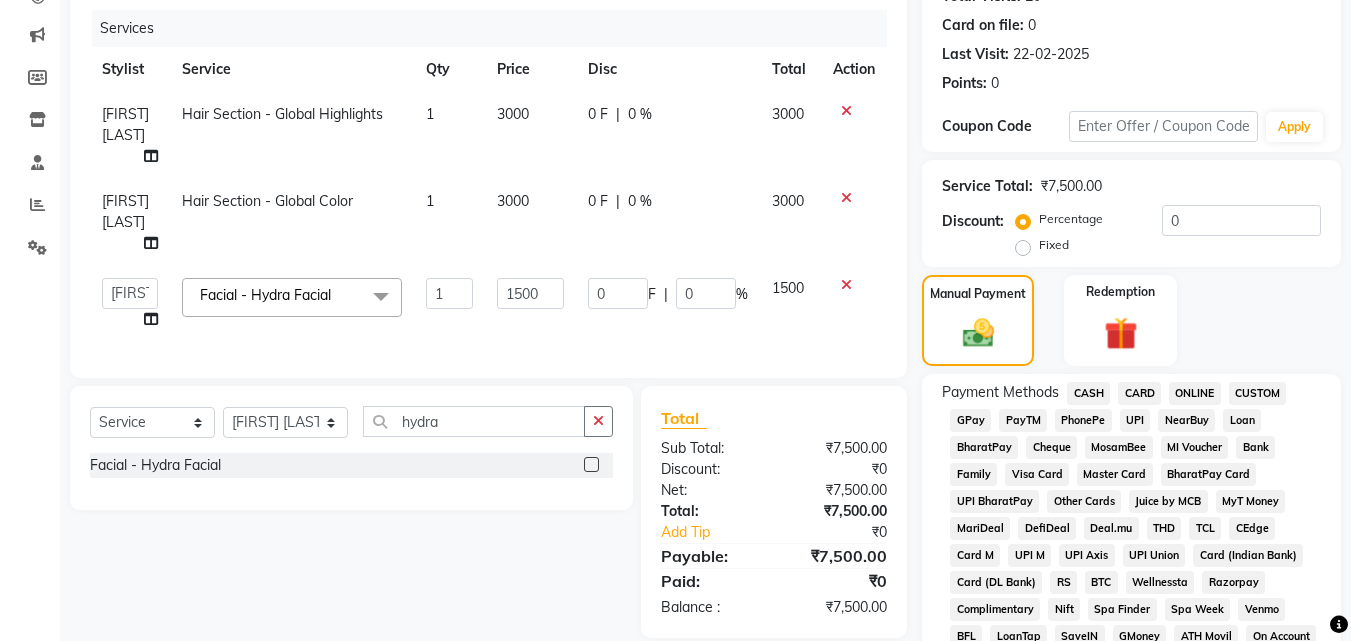 click on "GPay" 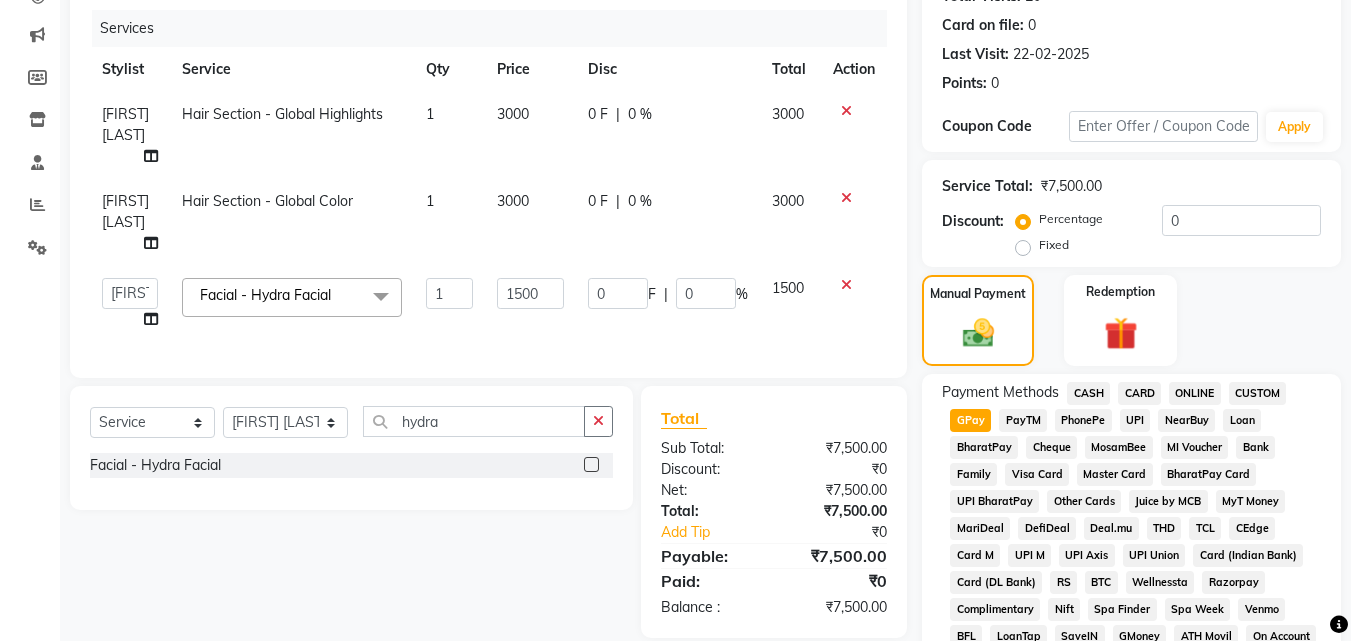 scroll, scrollTop: 798, scrollLeft: 0, axis: vertical 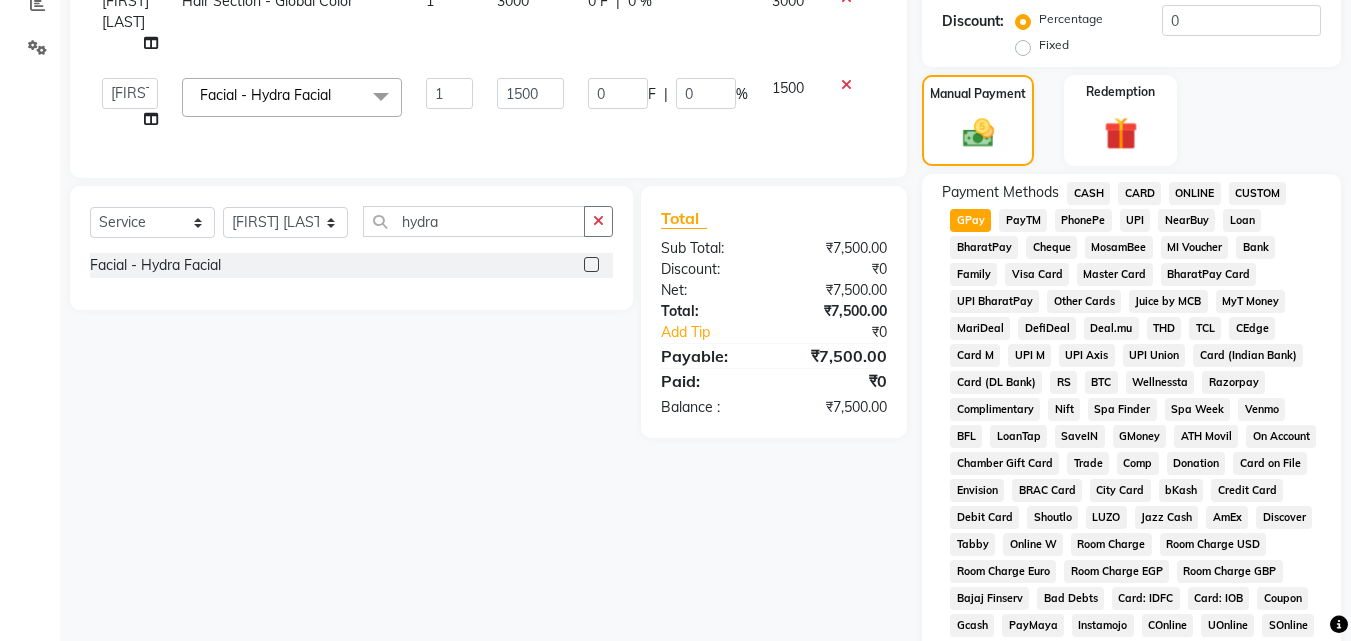 click on "CARD" 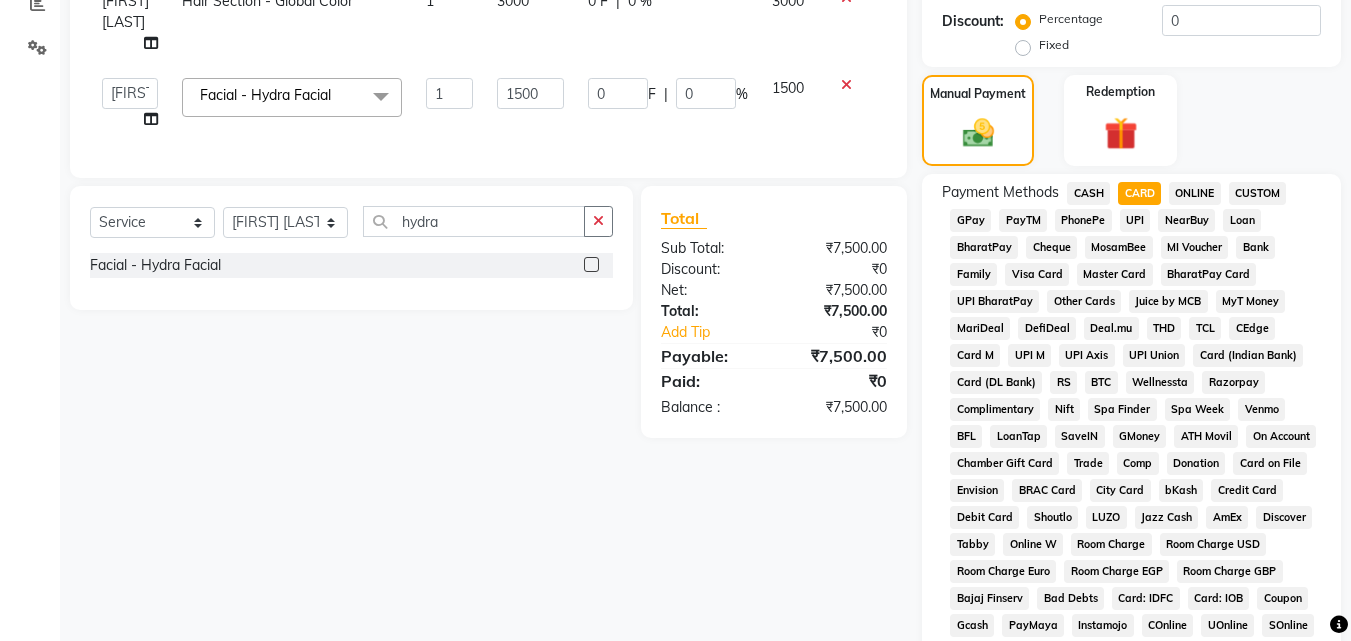 scroll, scrollTop: 861, scrollLeft: 0, axis: vertical 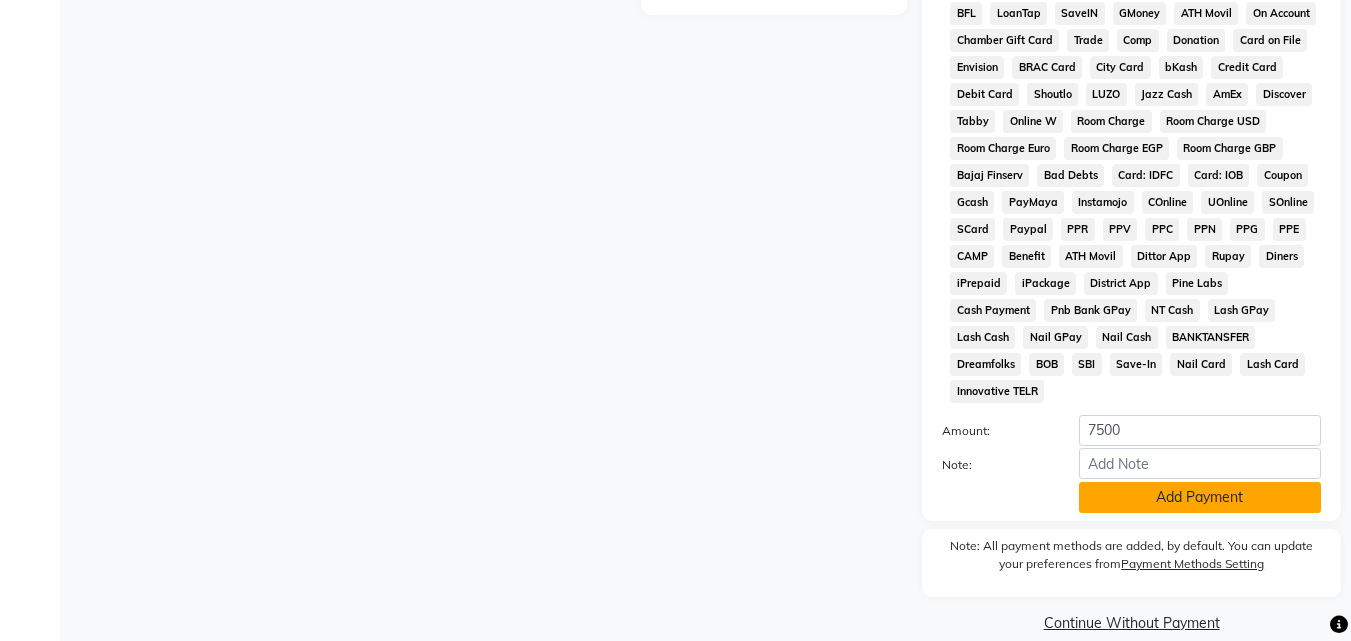 click on "Add Payment" 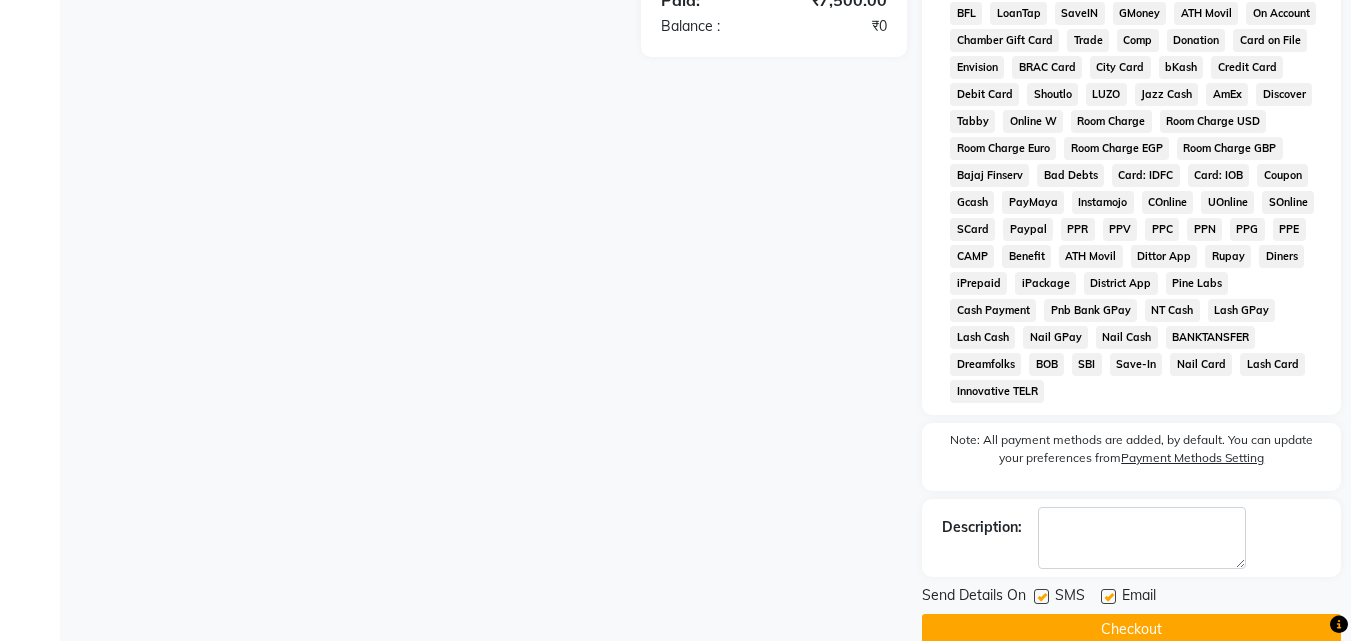 click on "Checkout" 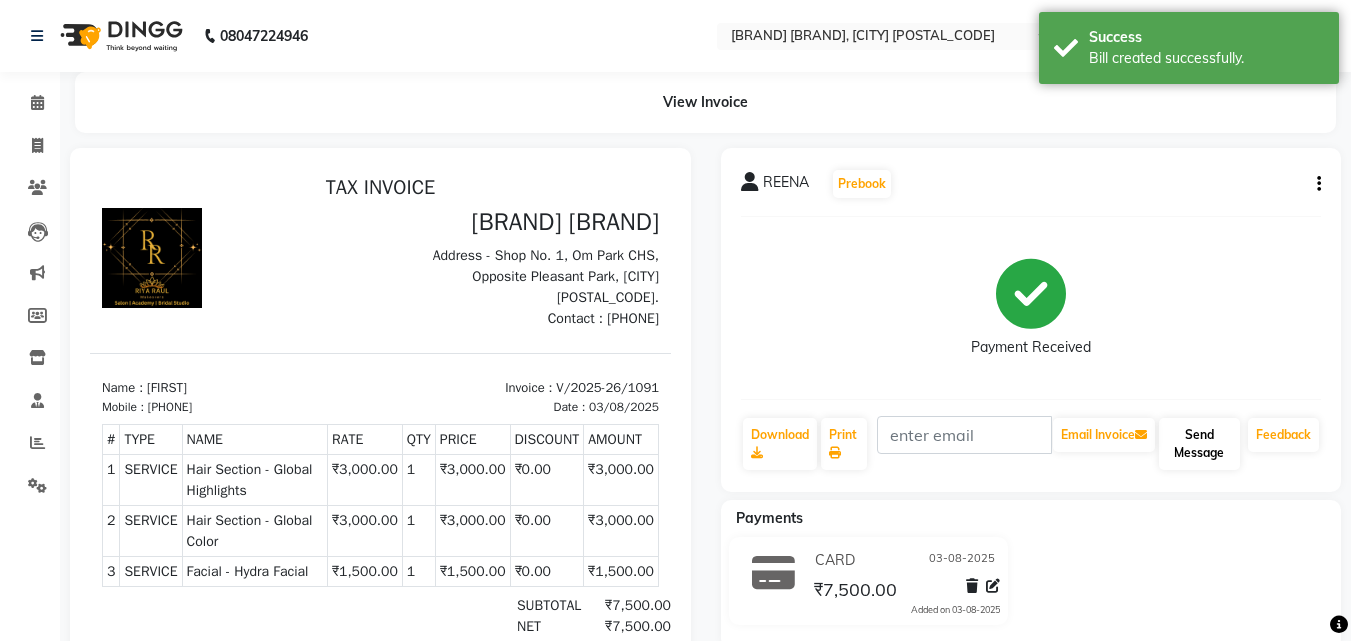 scroll, scrollTop: 0, scrollLeft: 0, axis: both 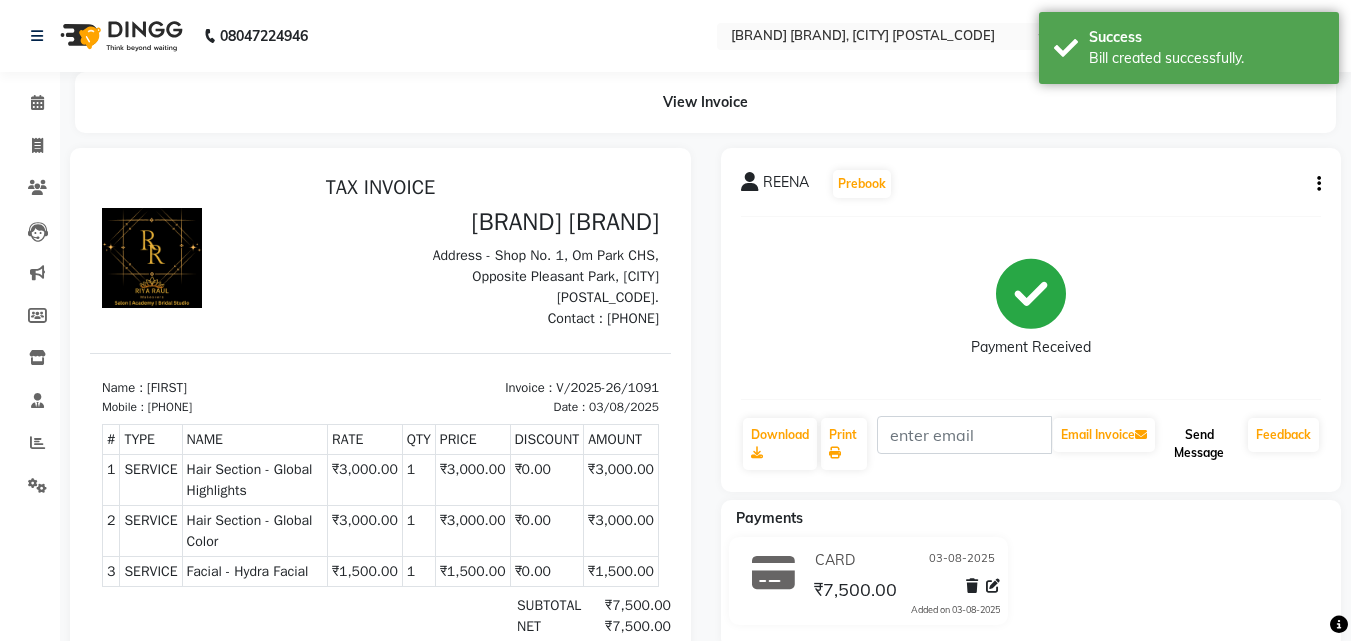 click on "Send Message" 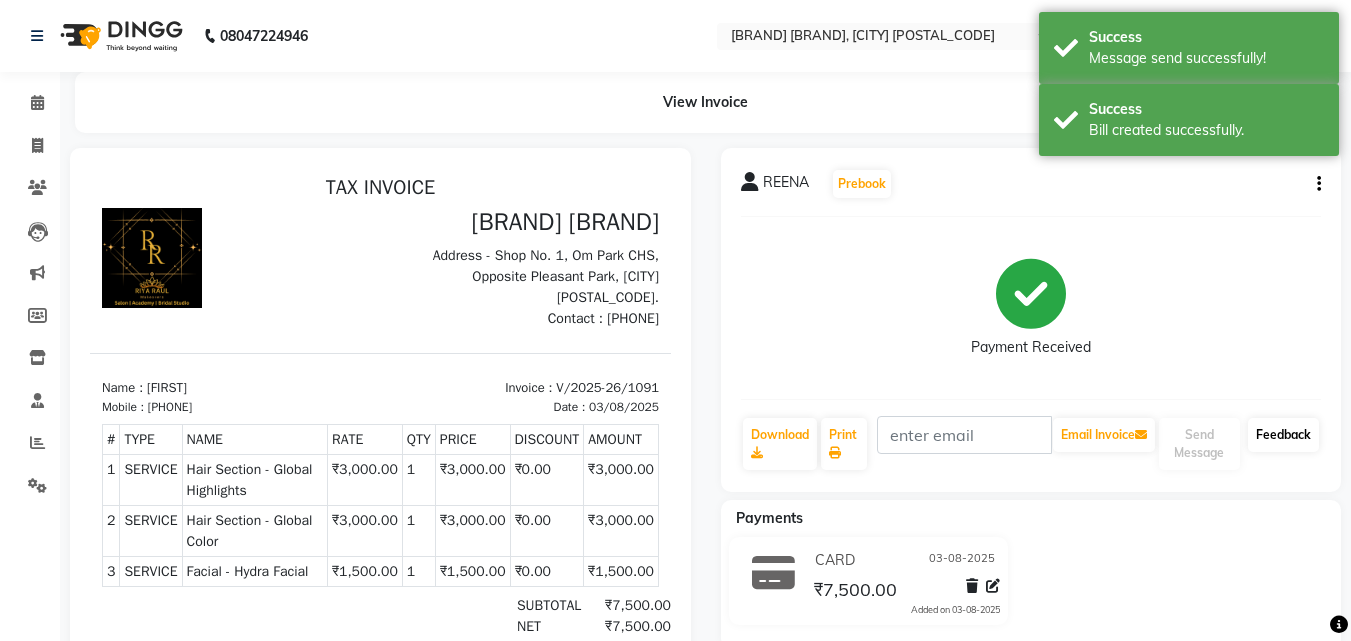 click on "Feedback" 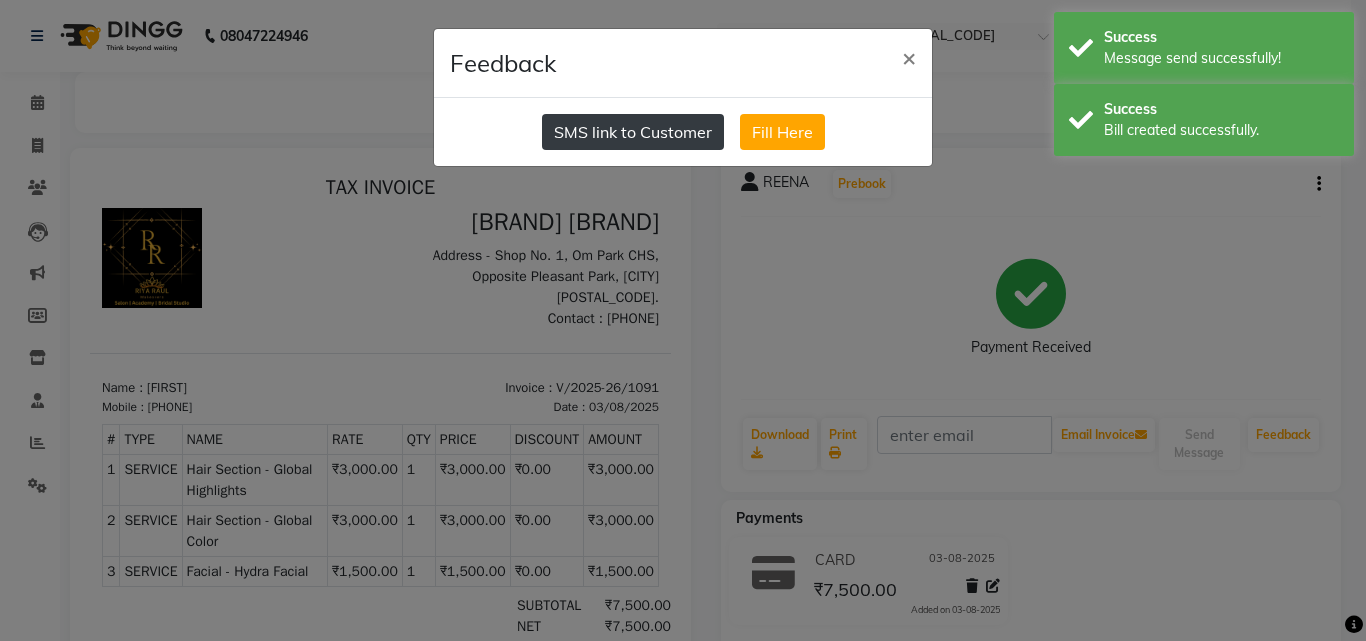 click on "SMS link to Customer" 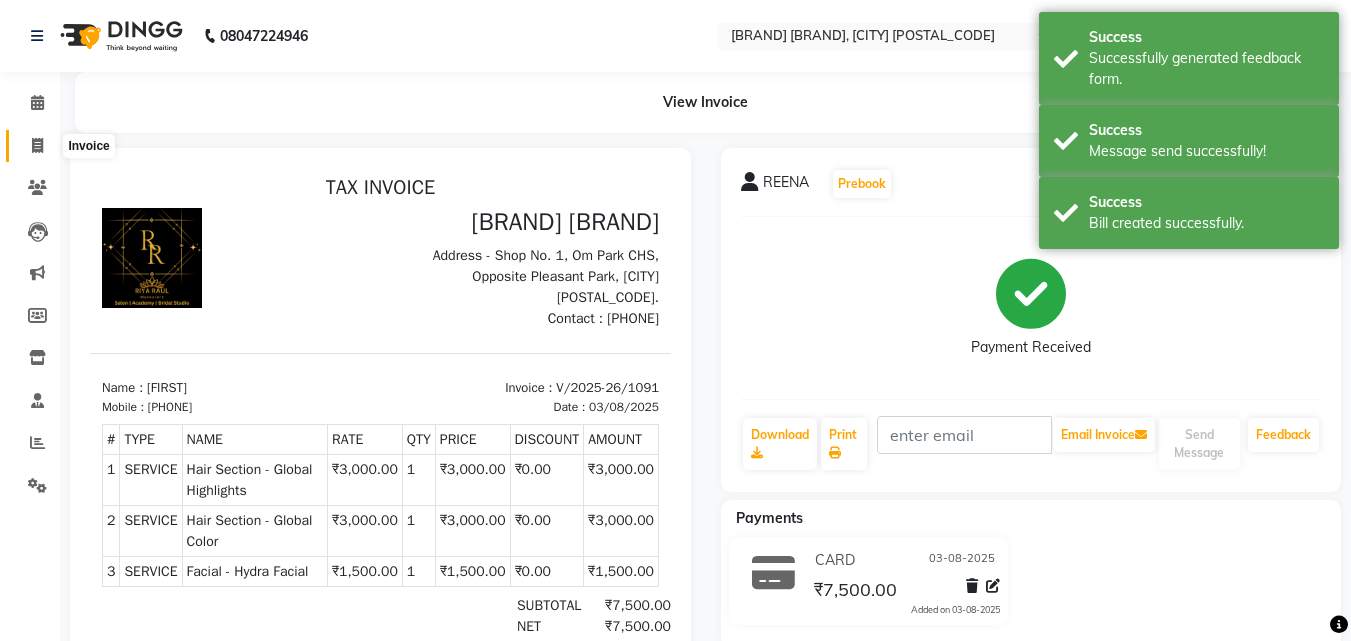 click 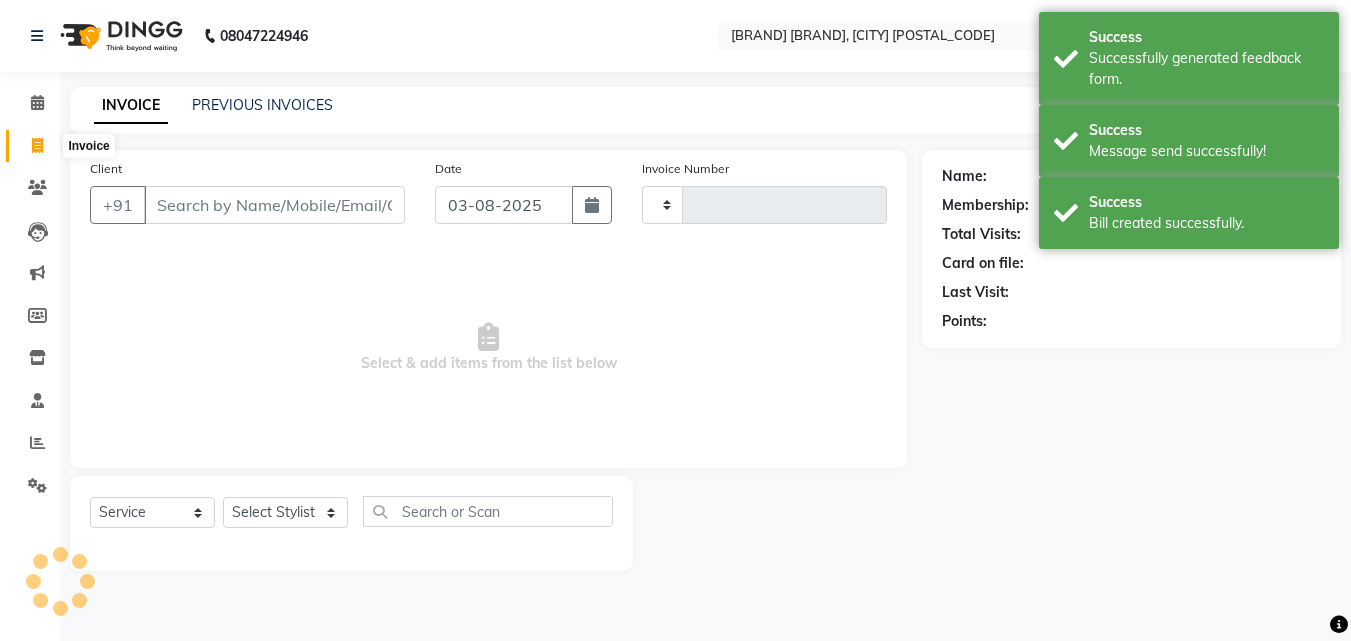 type on "1092" 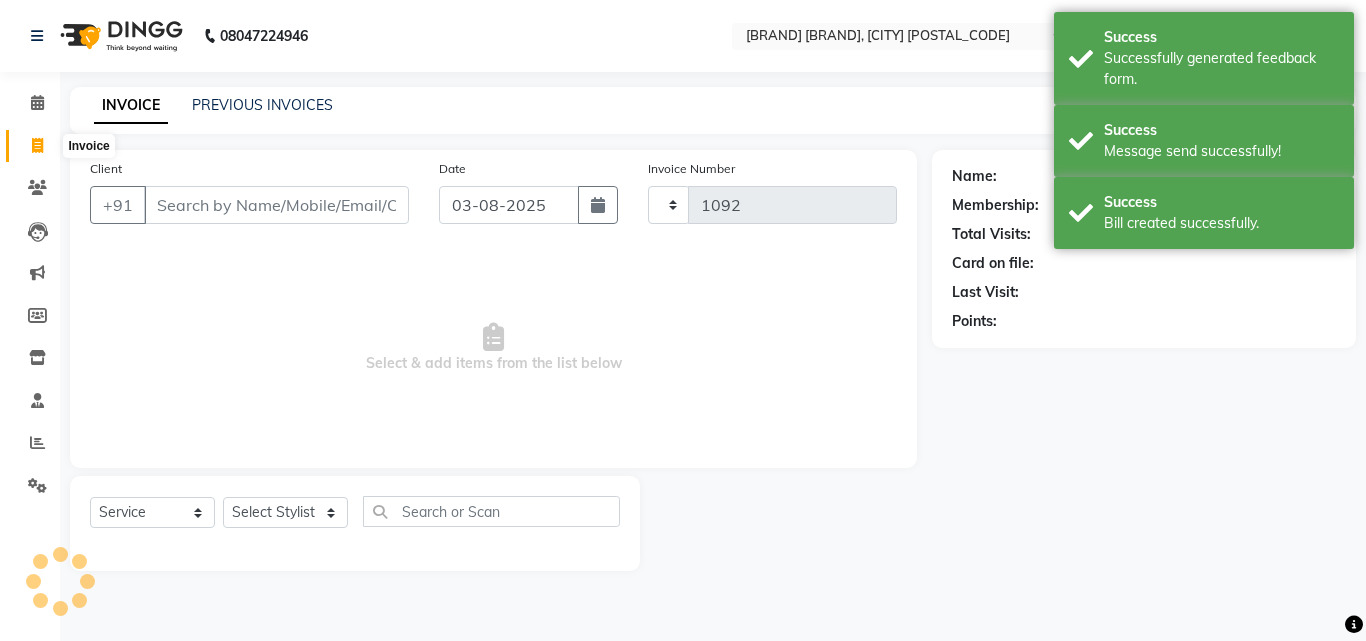 select on "5401" 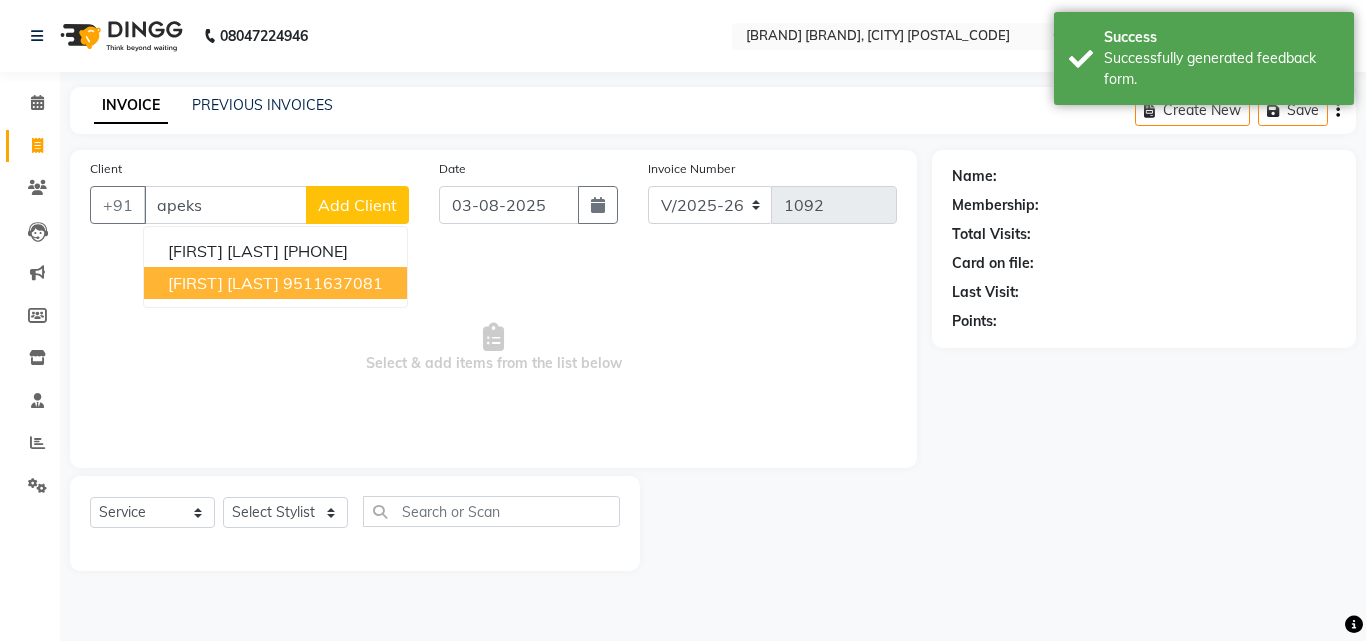 click on "[FIRST] [LAST] [PHONE]" at bounding box center [275, 283] 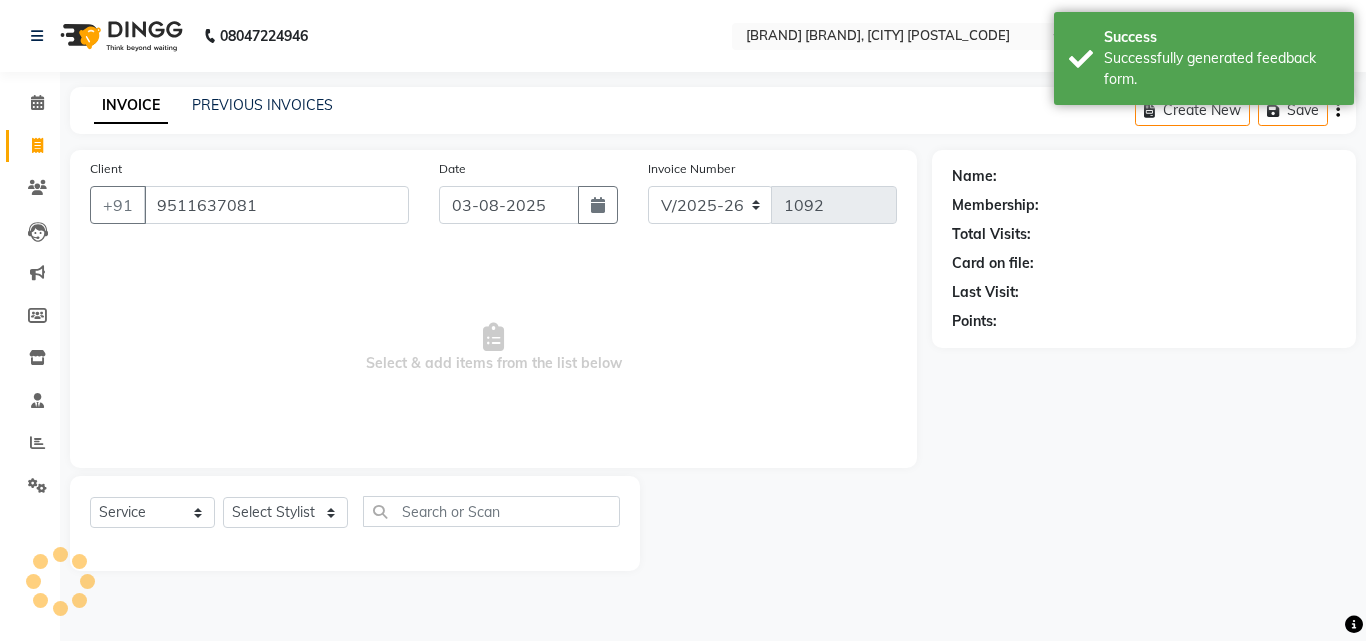 type on "9511637081" 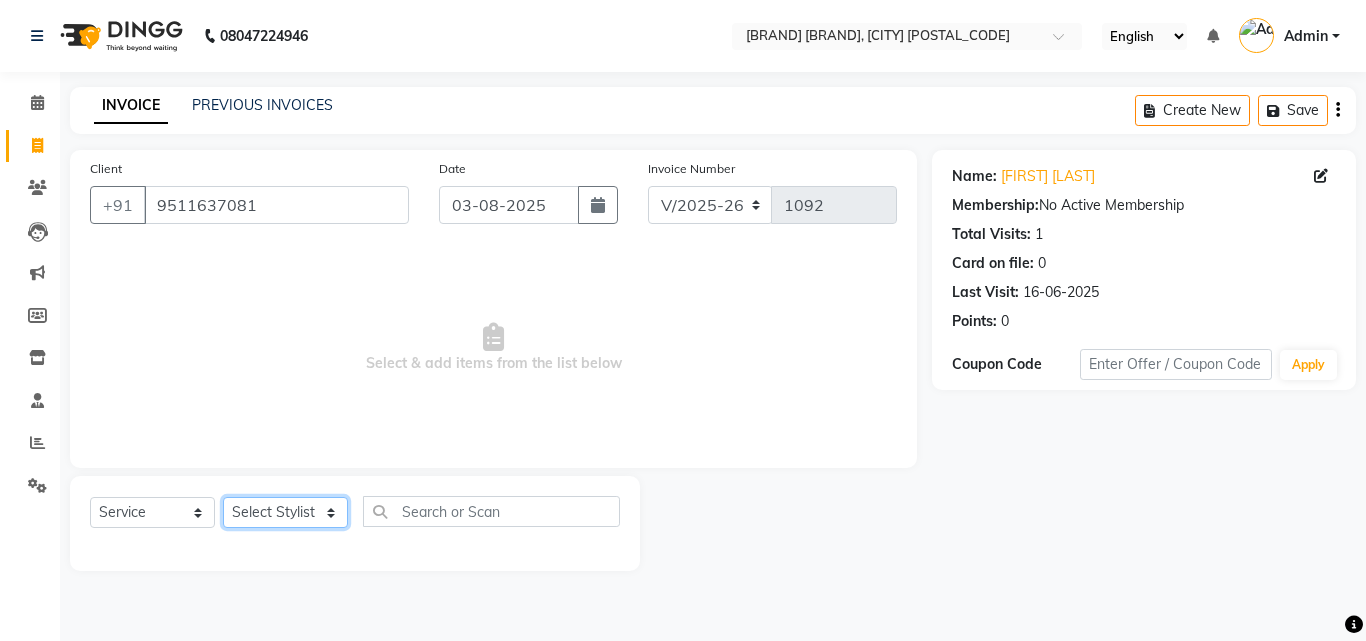 click on "Select Stylist [FIRST] [LAST] [FIRST] [LAST] [FIRST] [LAST] [FIRST] [LAST] [FIRST] [LAST] [FIRST] [LAST] [FIRST] [LAST]" 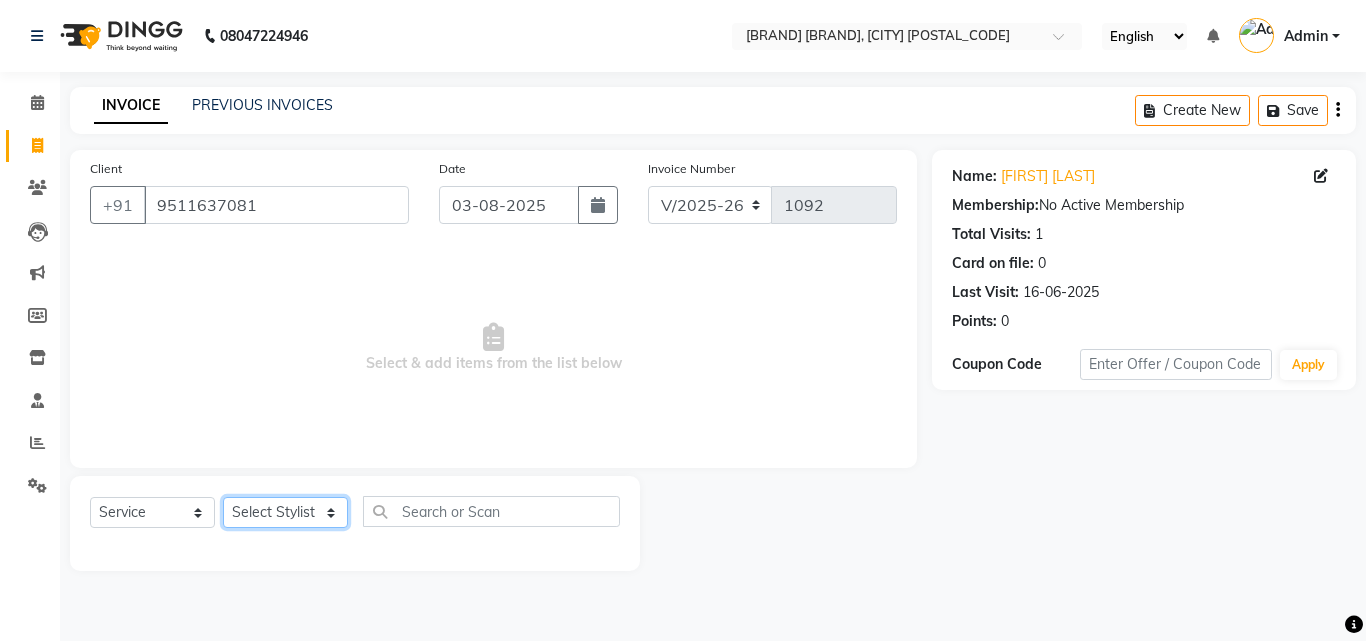 select on "67904" 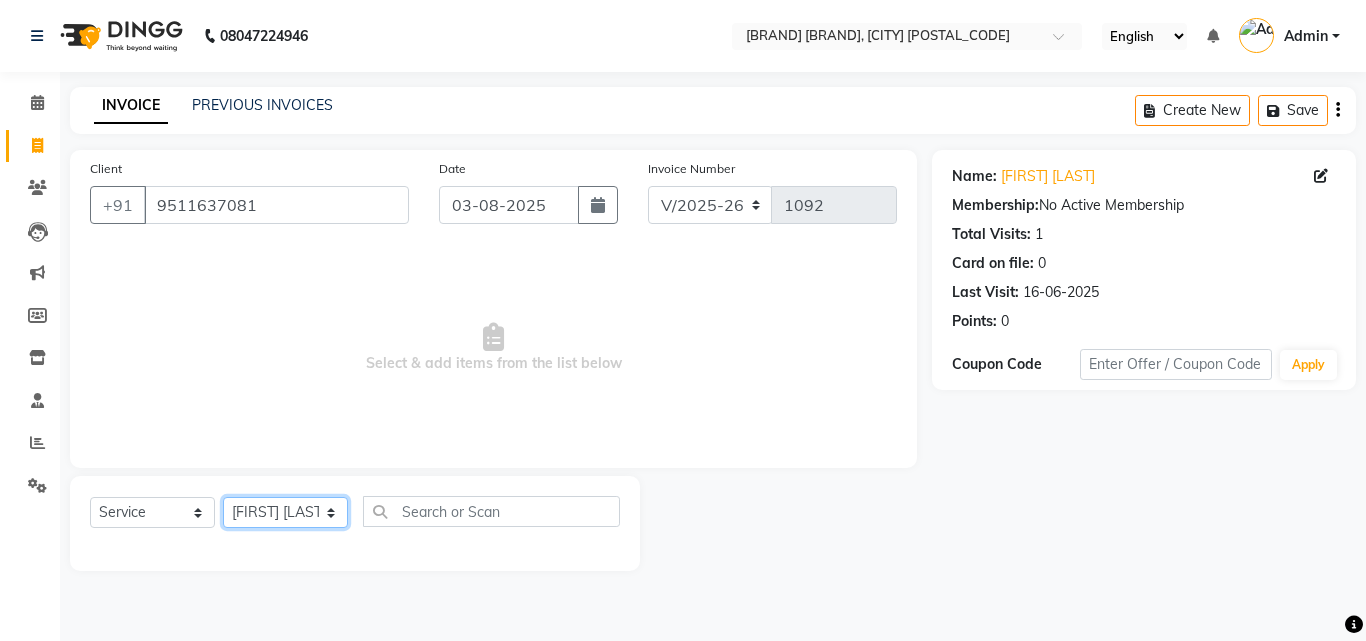 click on "Select Stylist [FIRST] [LAST] [FIRST] [LAST] [FIRST] [LAST] [FIRST] [LAST] [FIRST] [LAST] [FIRST] [LAST] [FIRST] [LAST]" 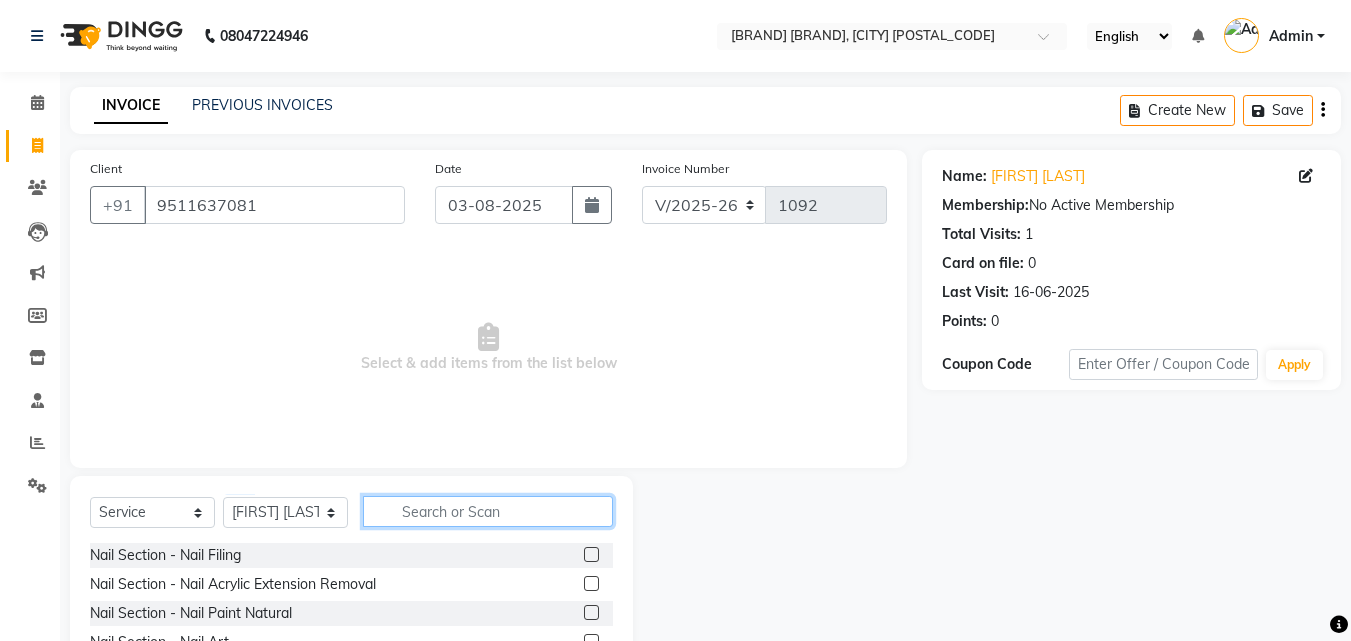 click 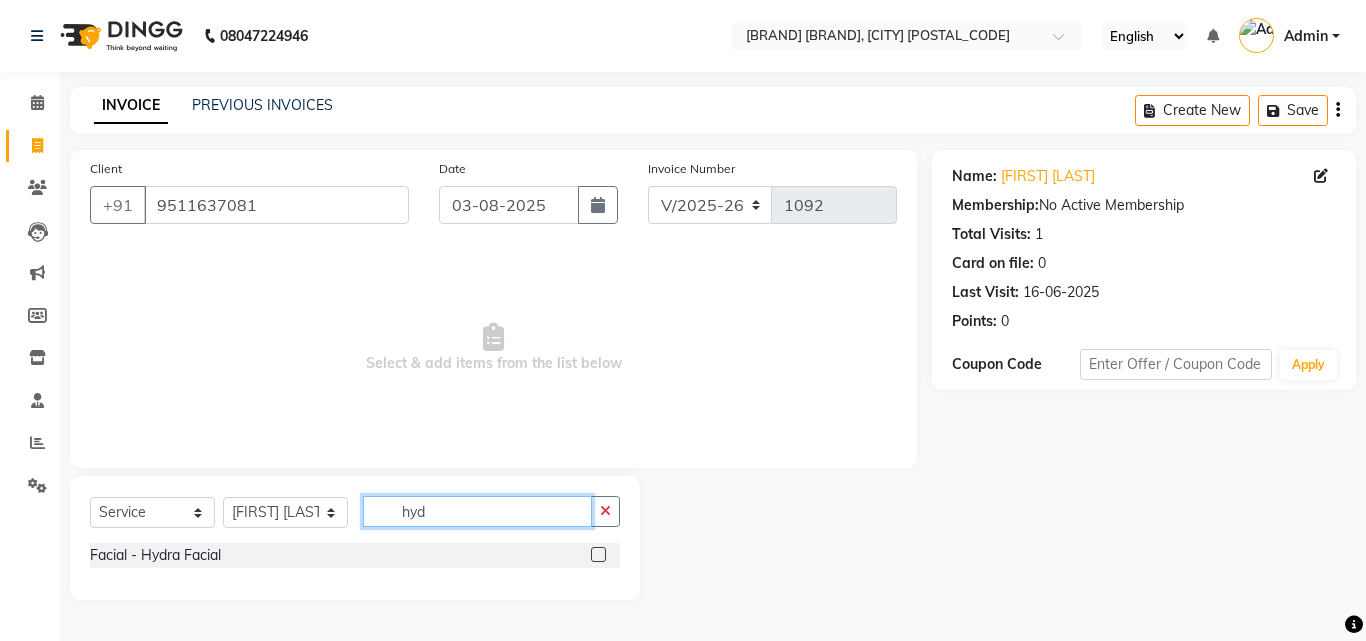 type on "hyd" 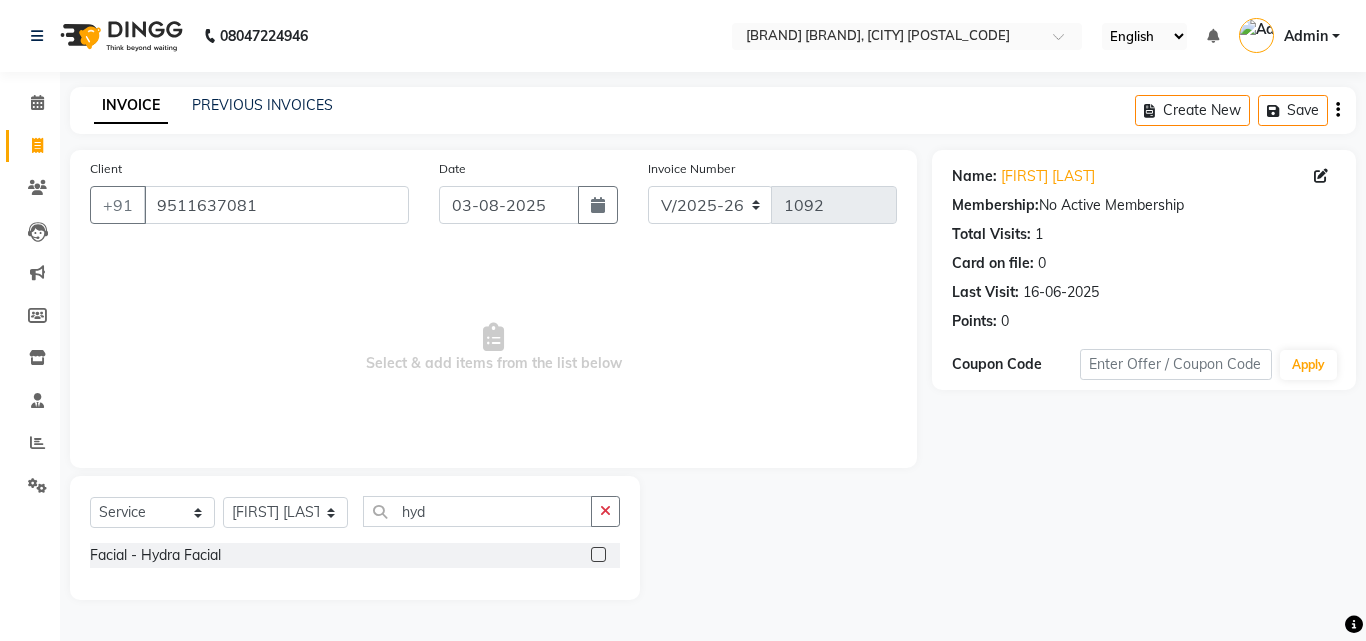 click 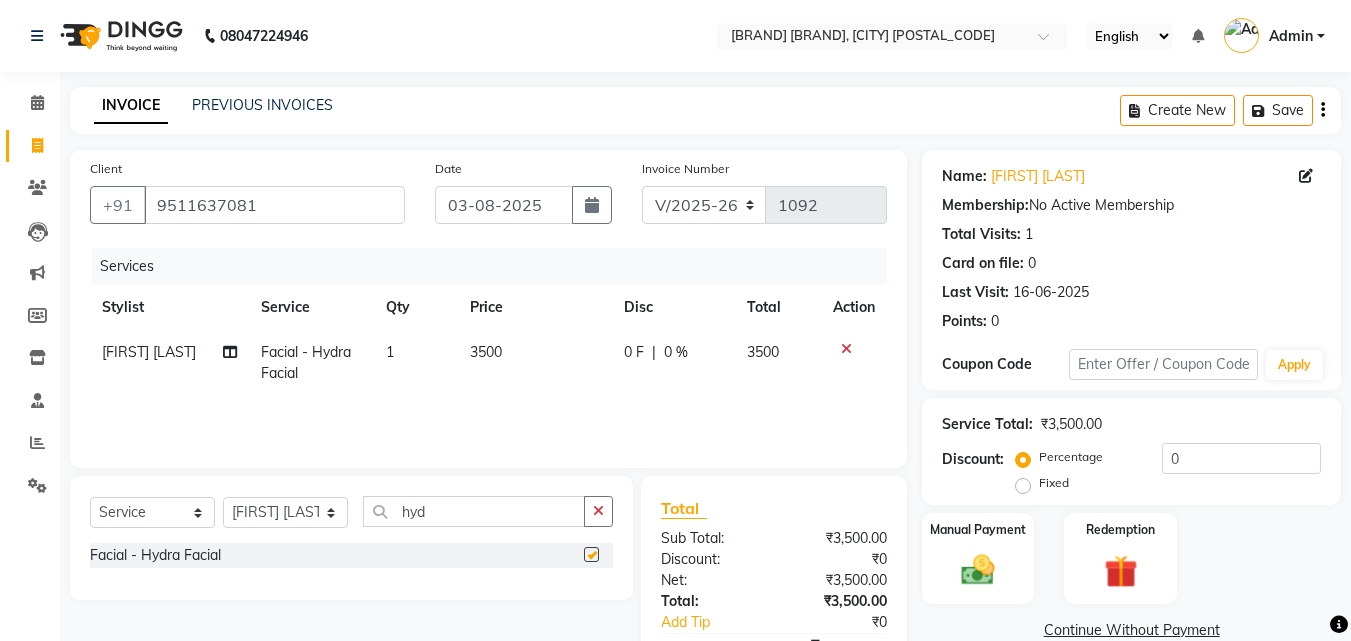 checkbox on "false" 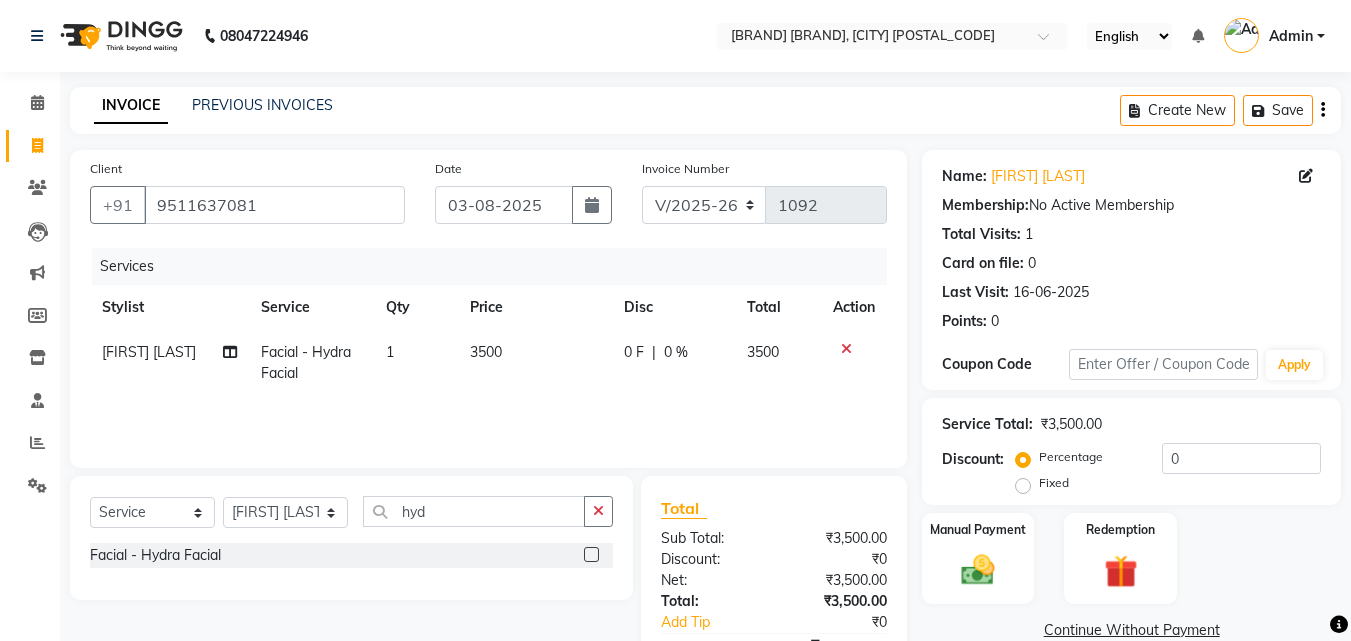 click on "3500" 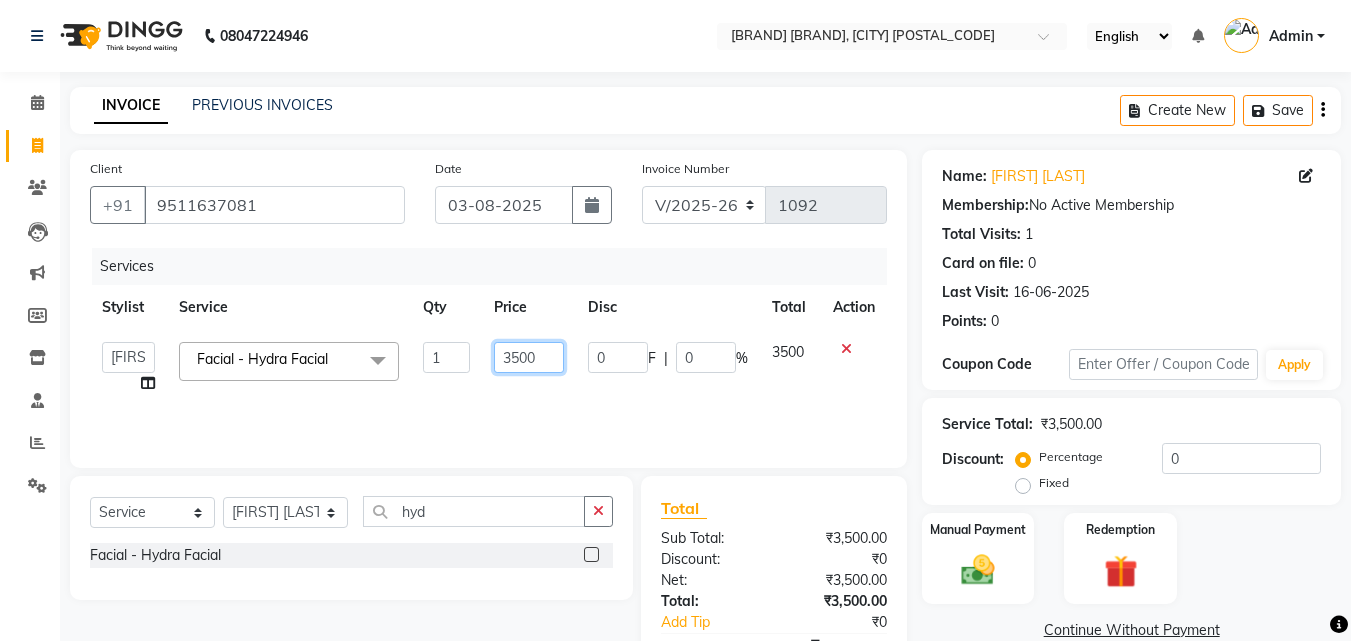 click on "3500" 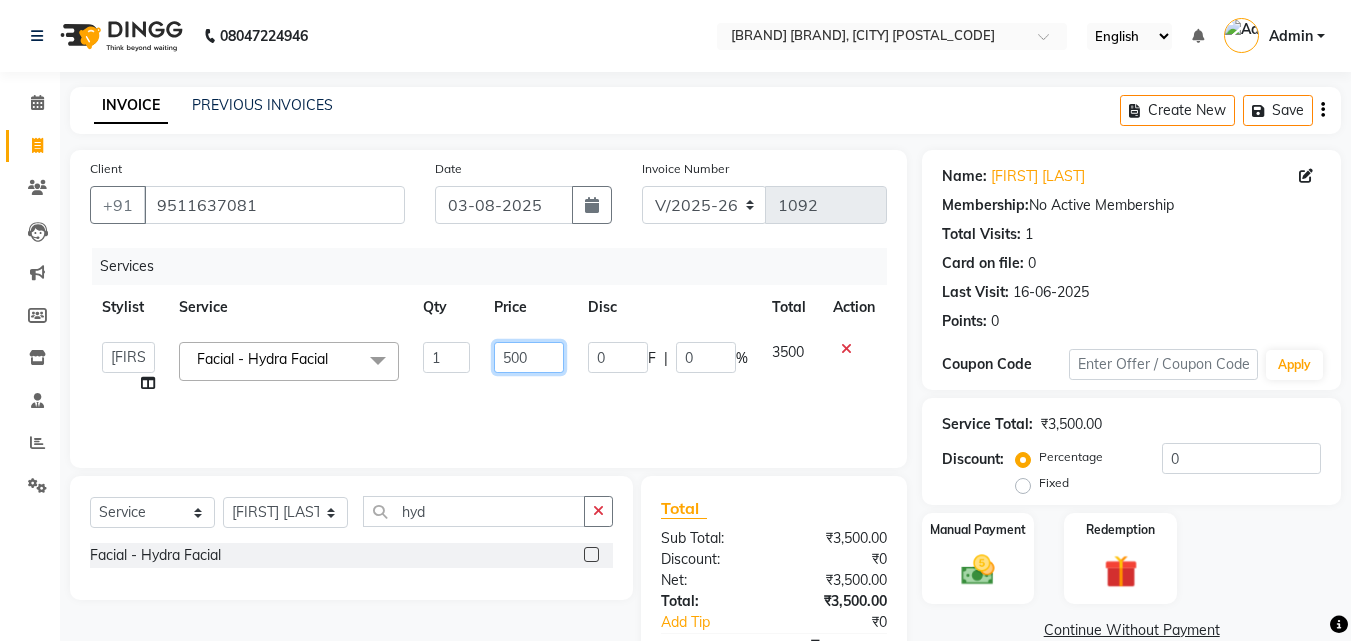 type on "1500" 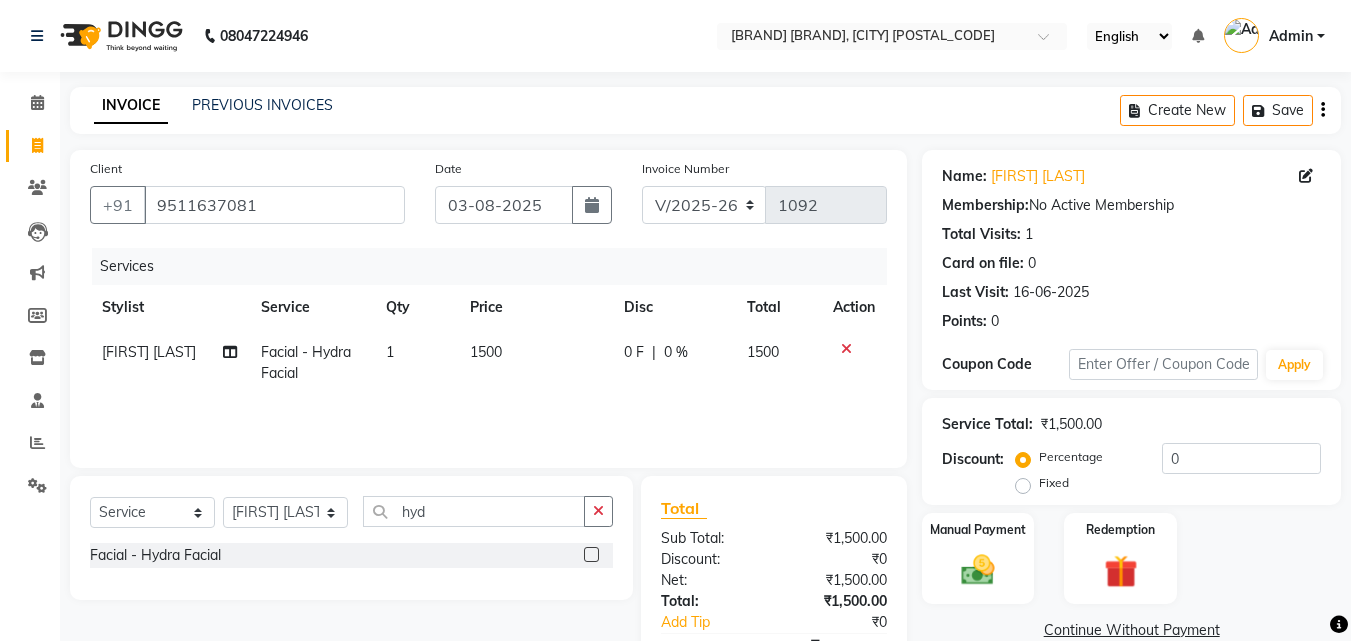 click on "1500" 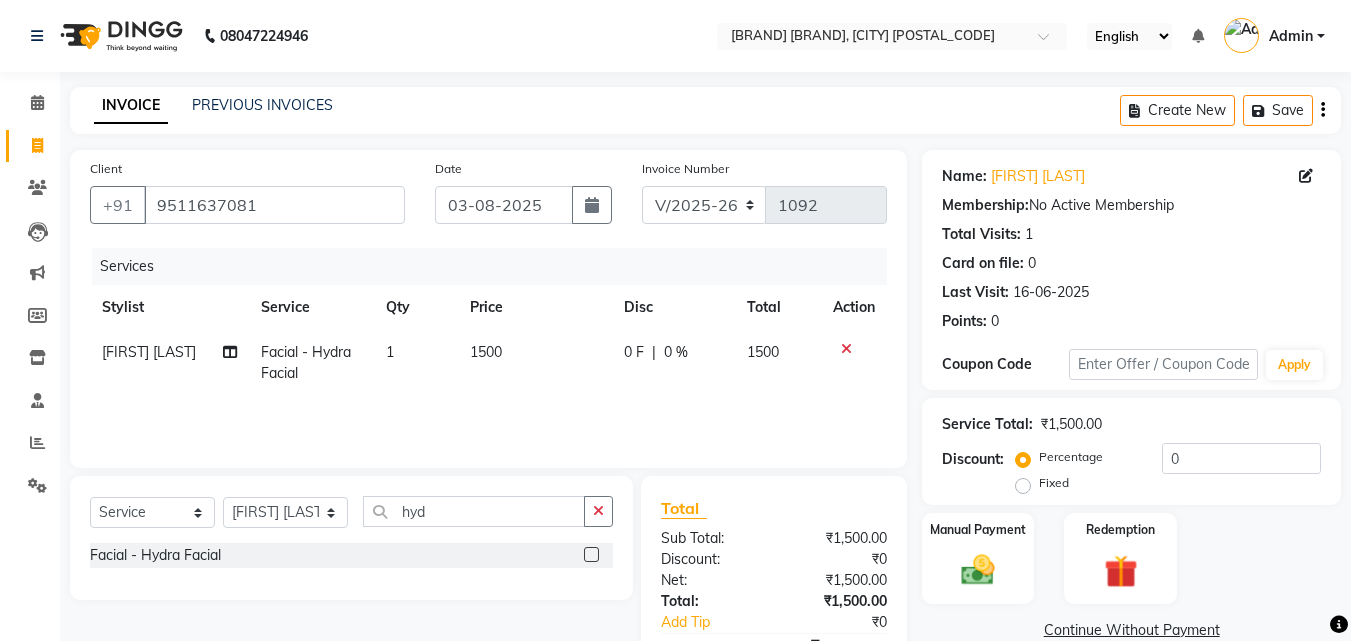 select on "67904" 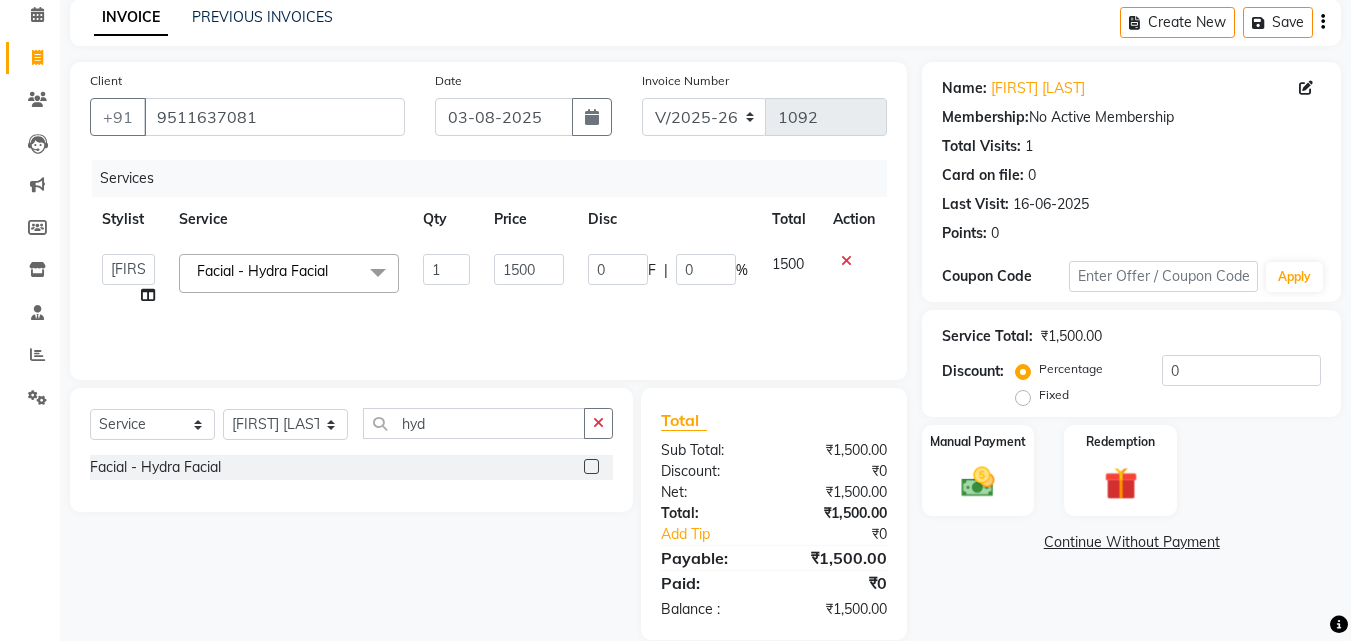 scroll, scrollTop: 117, scrollLeft: 0, axis: vertical 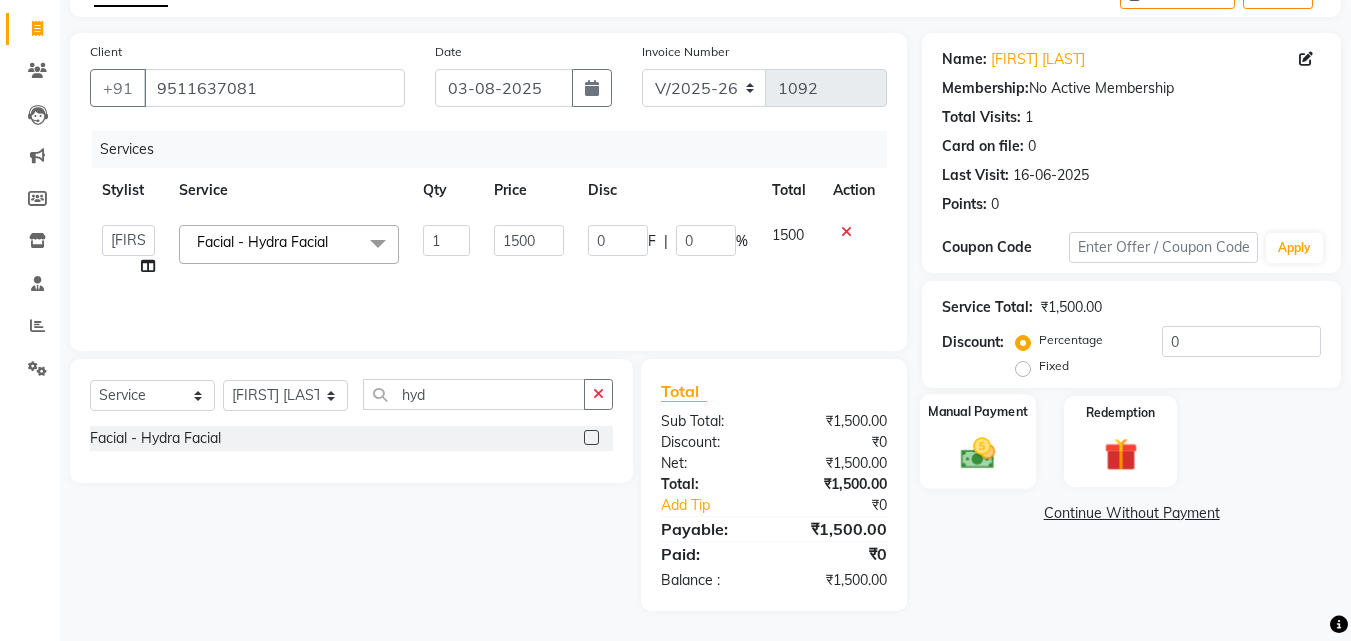 click 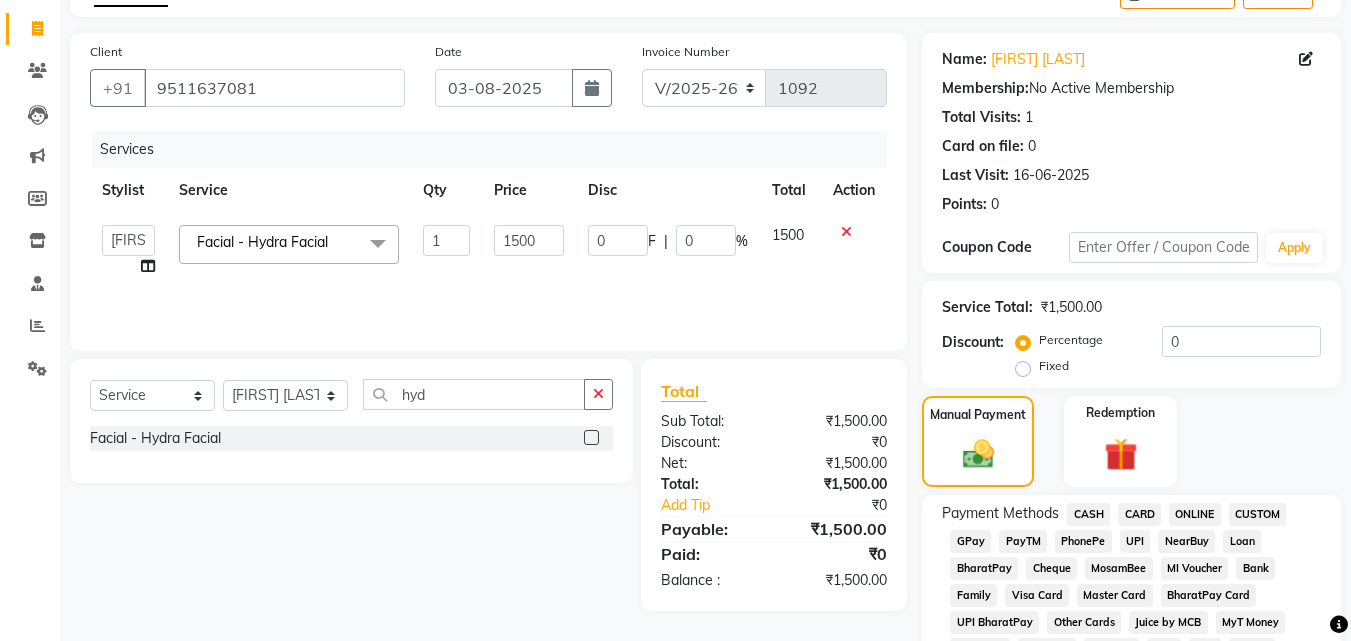 click on "GPay" 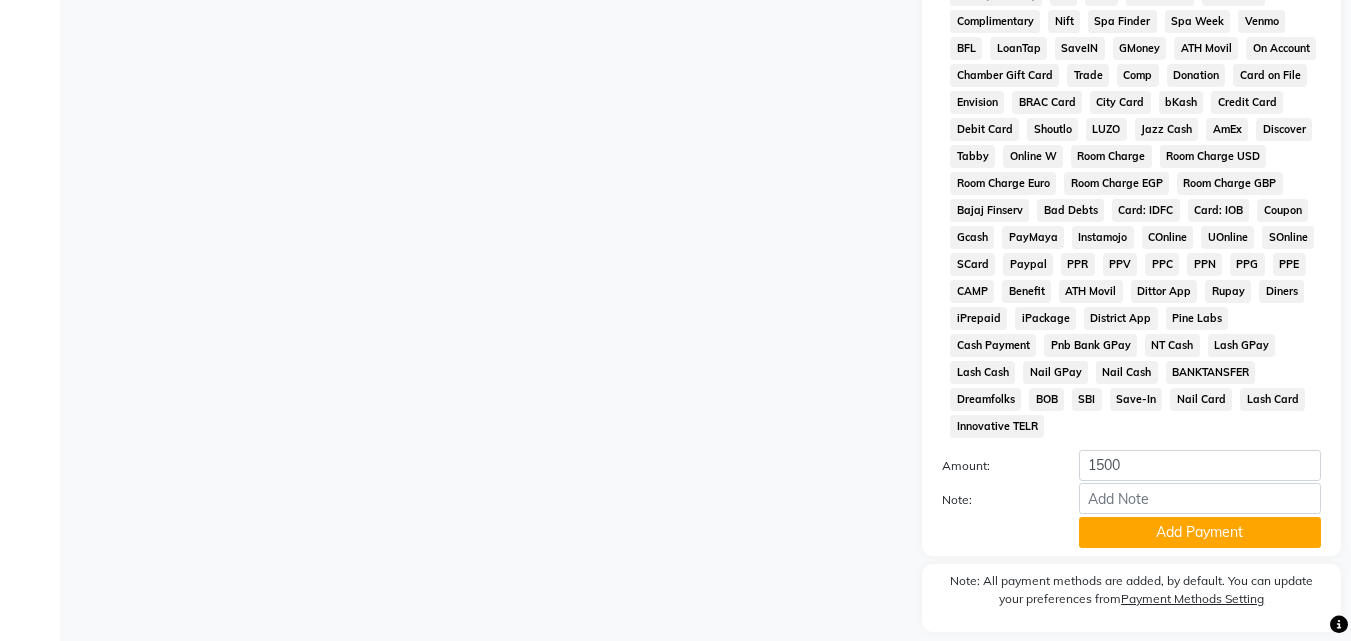 scroll, scrollTop: 861, scrollLeft: 0, axis: vertical 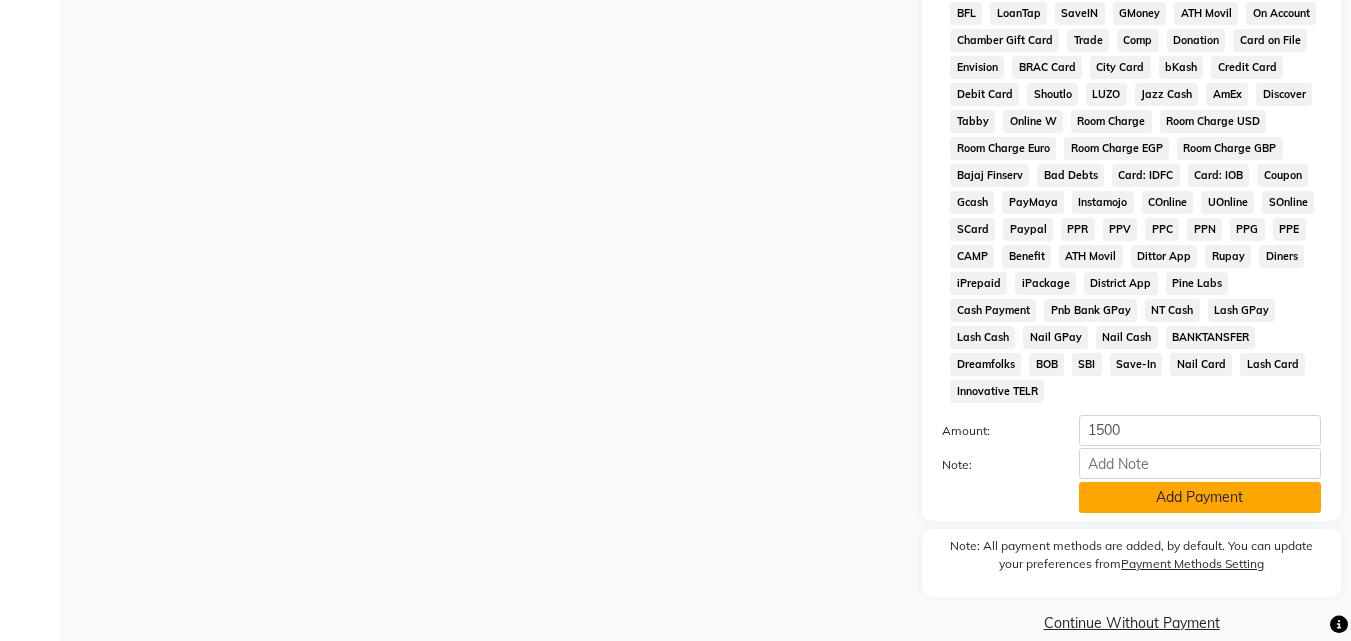 click on "Add Payment" 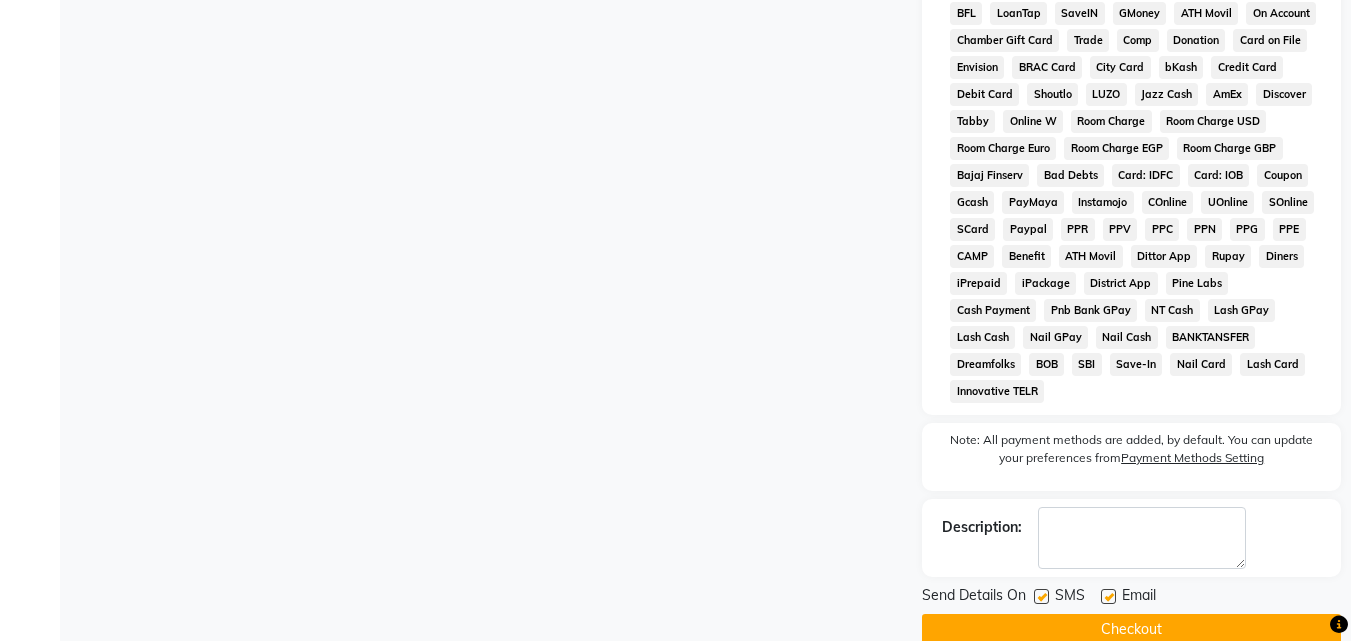 click on "Checkout" 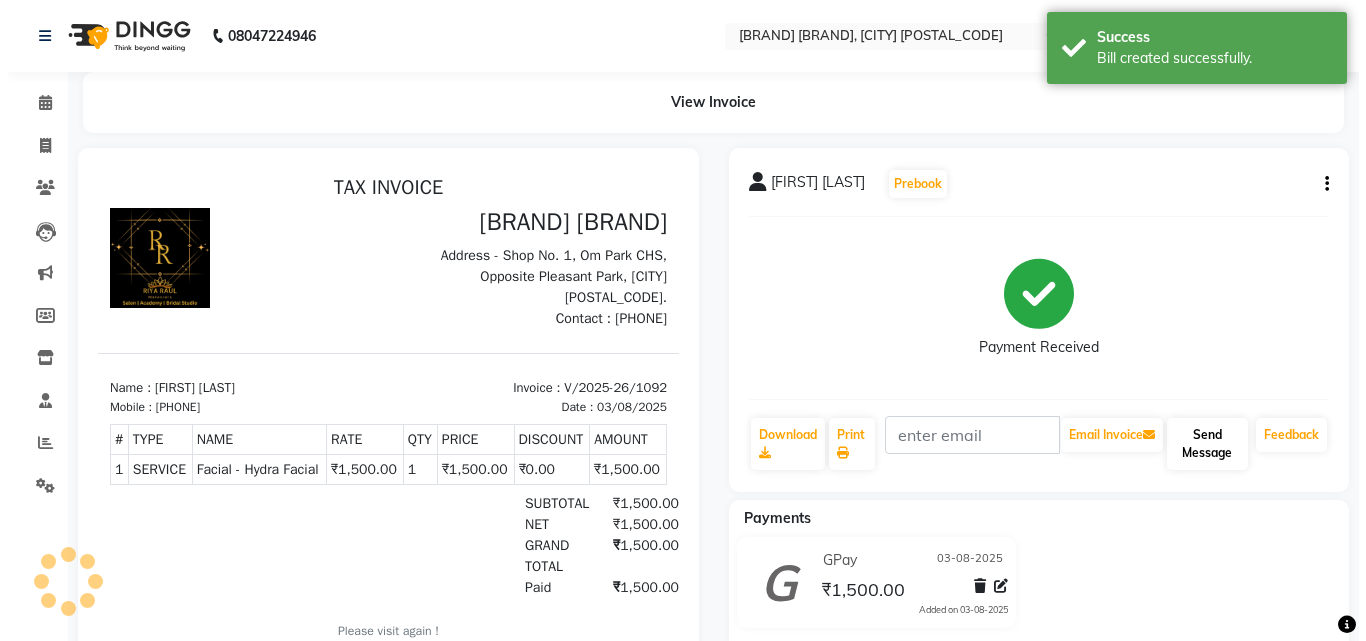 scroll, scrollTop: 0, scrollLeft: 0, axis: both 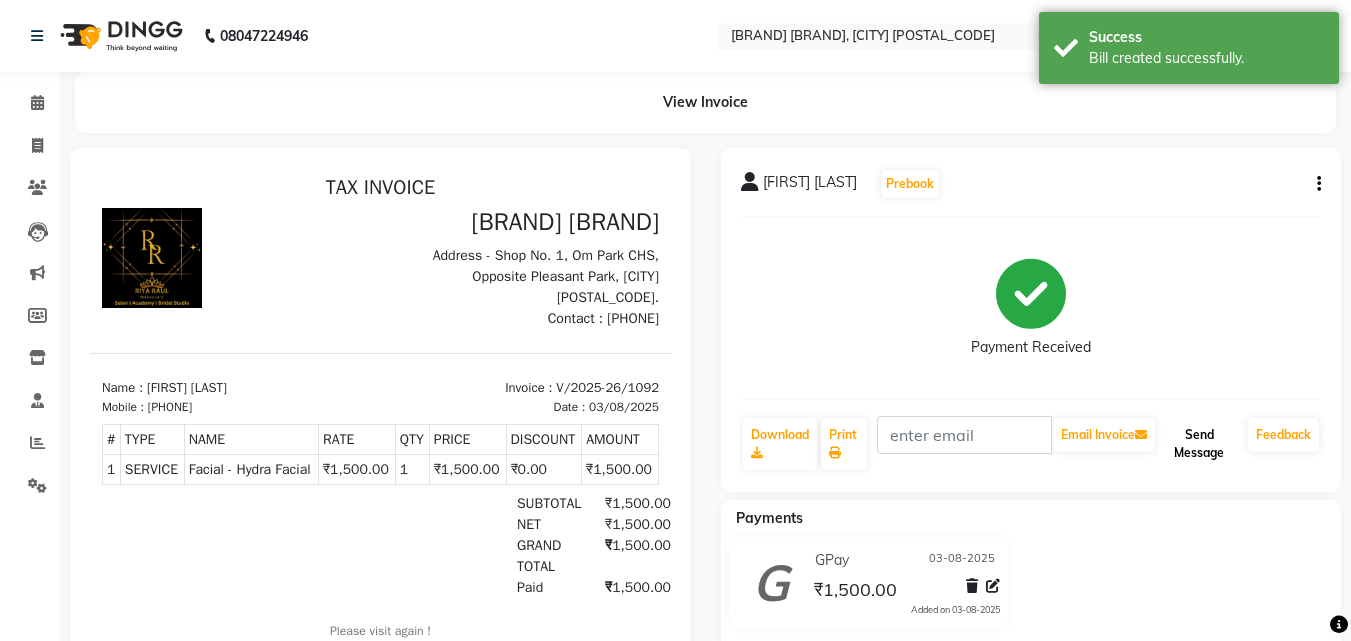 click on "Send Message" 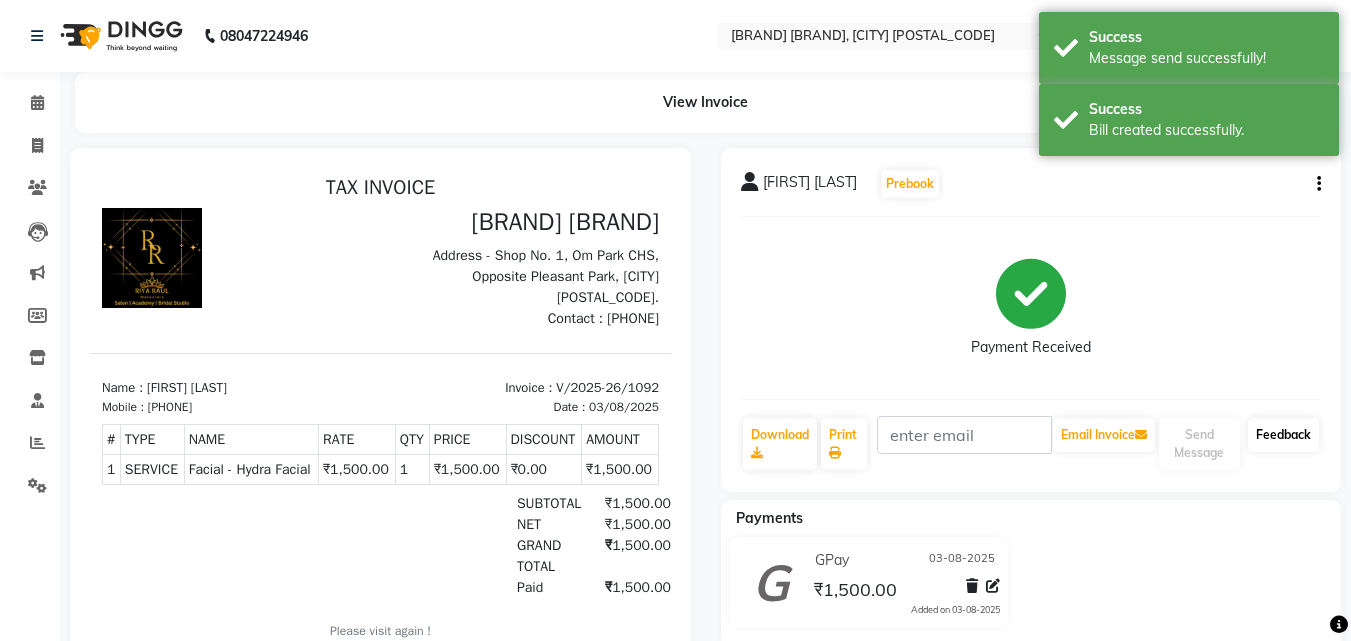 click on "Feedback" 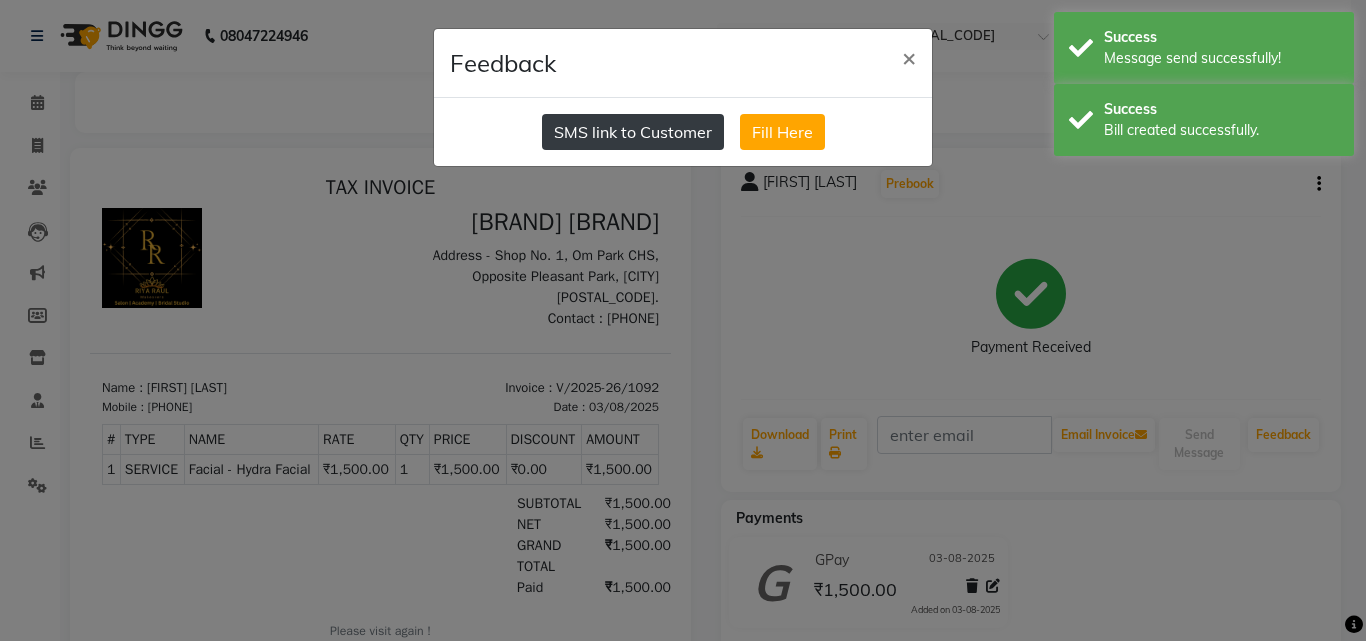 click on "SMS link to Customer" 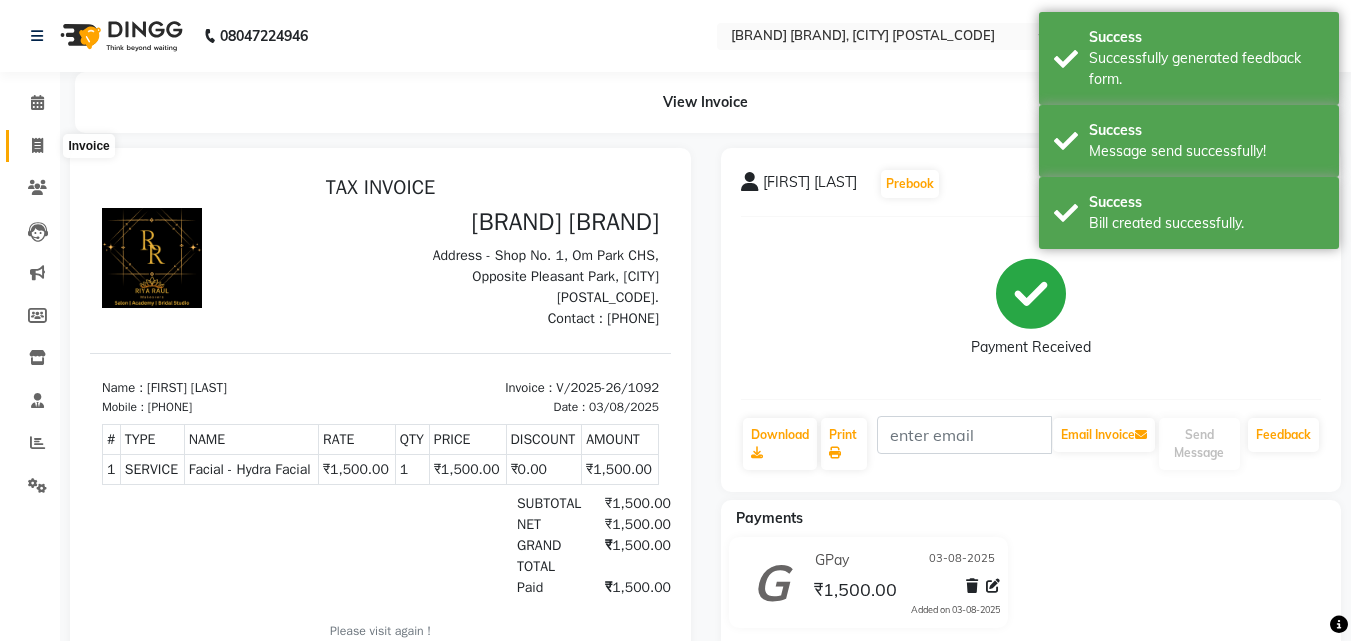 click 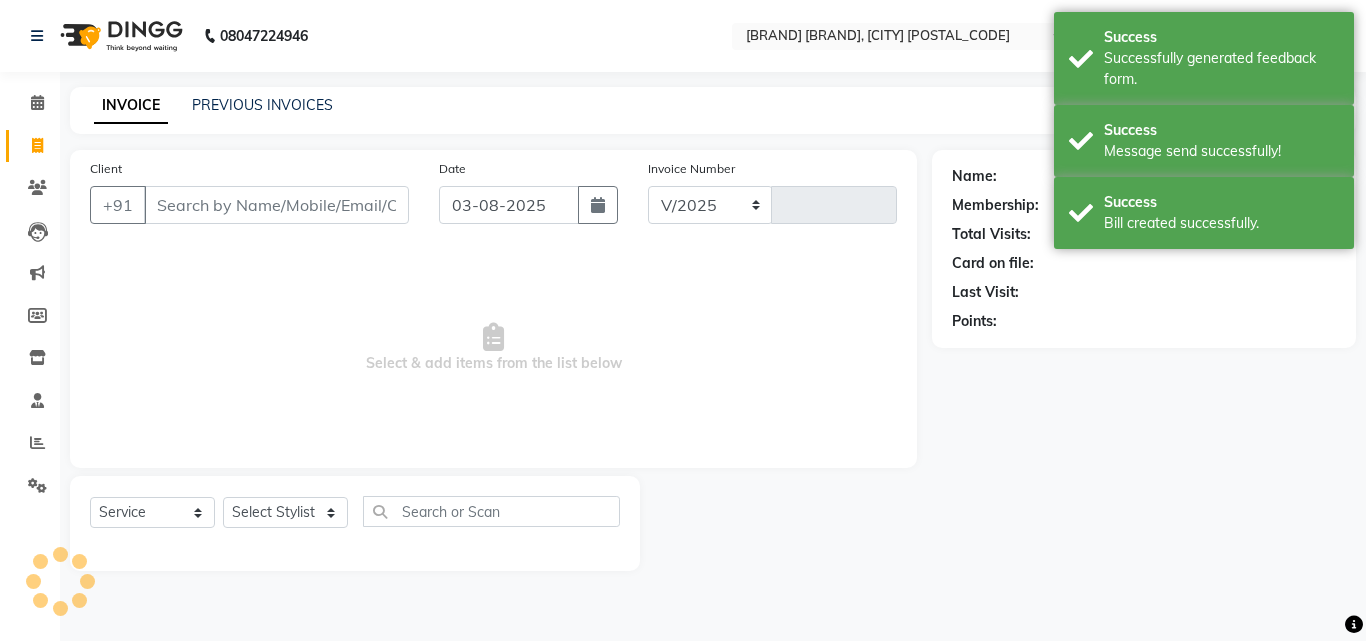 select on "5401" 